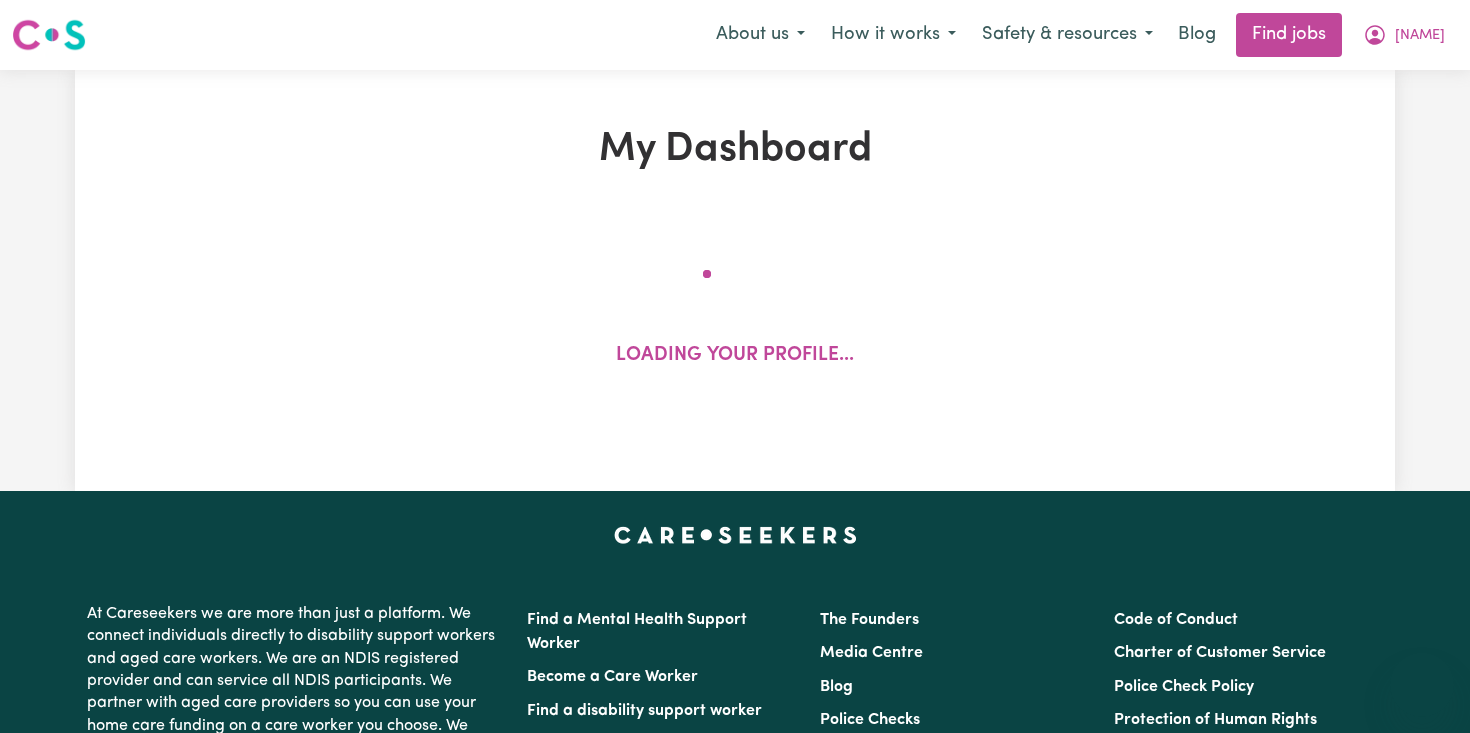scroll, scrollTop: 0, scrollLeft: 0, axis: both 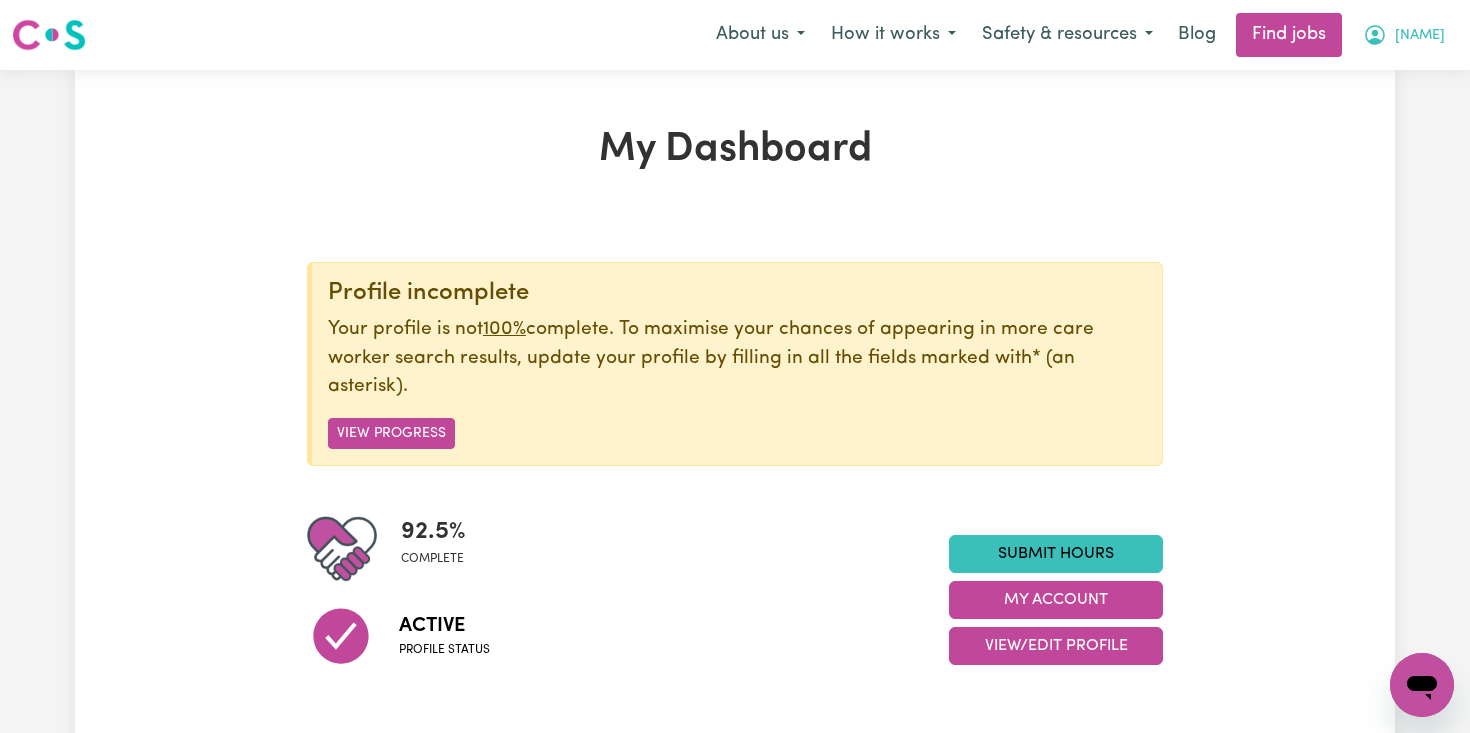 click 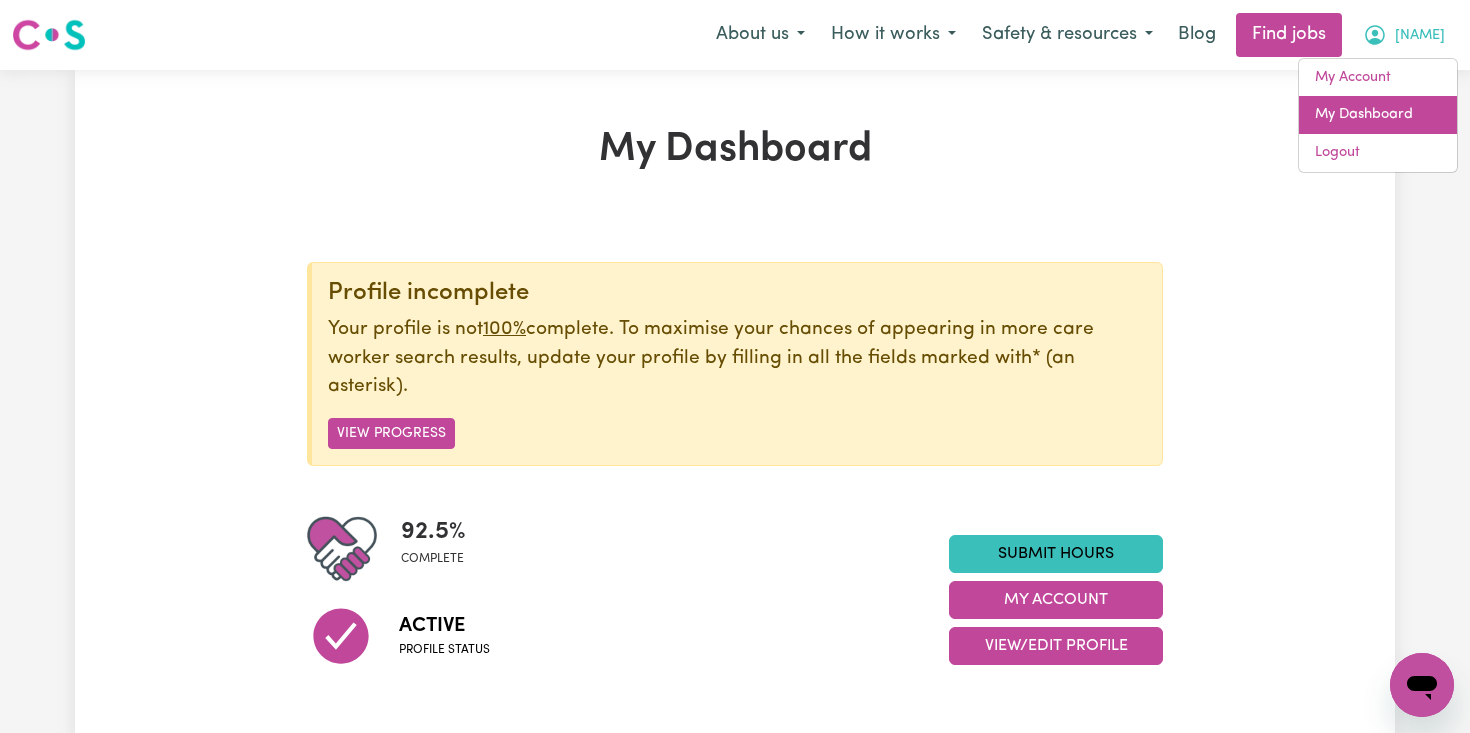 click on "My Dashboard" at bounding box center [1378, 115] 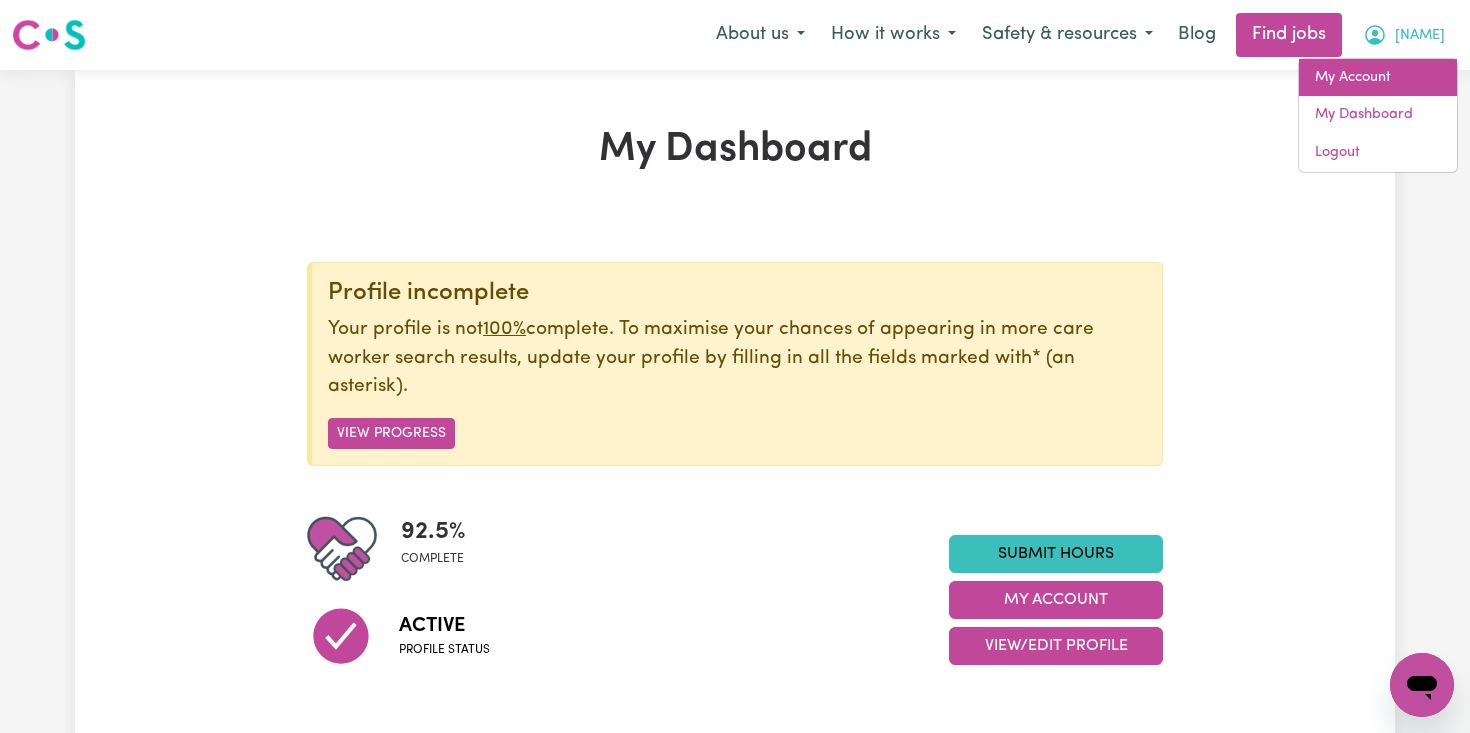 click on "My Account" at bounding box center [1378, 78] 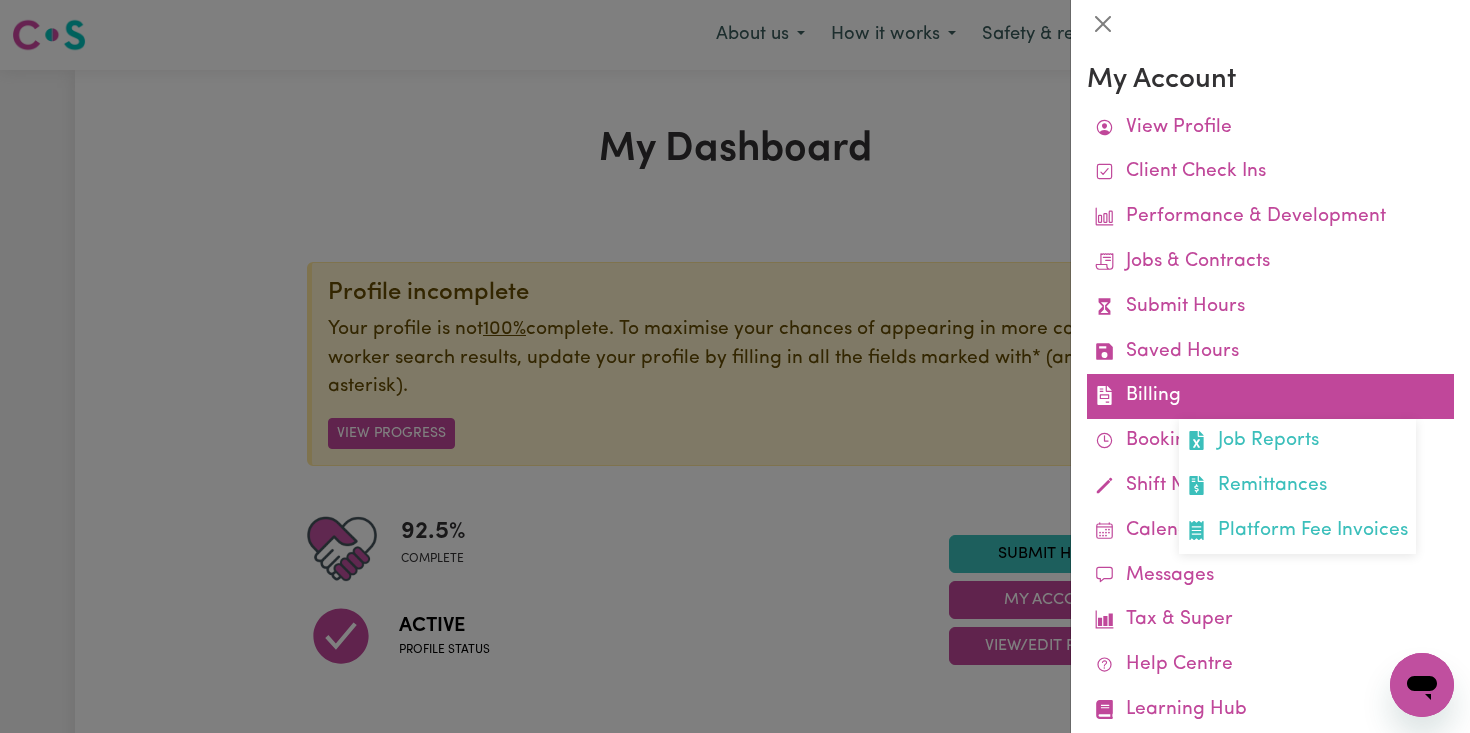 click on "Billing Job Reports Remittances Platform Fee Invoices" at bounding box center (1270, 396) 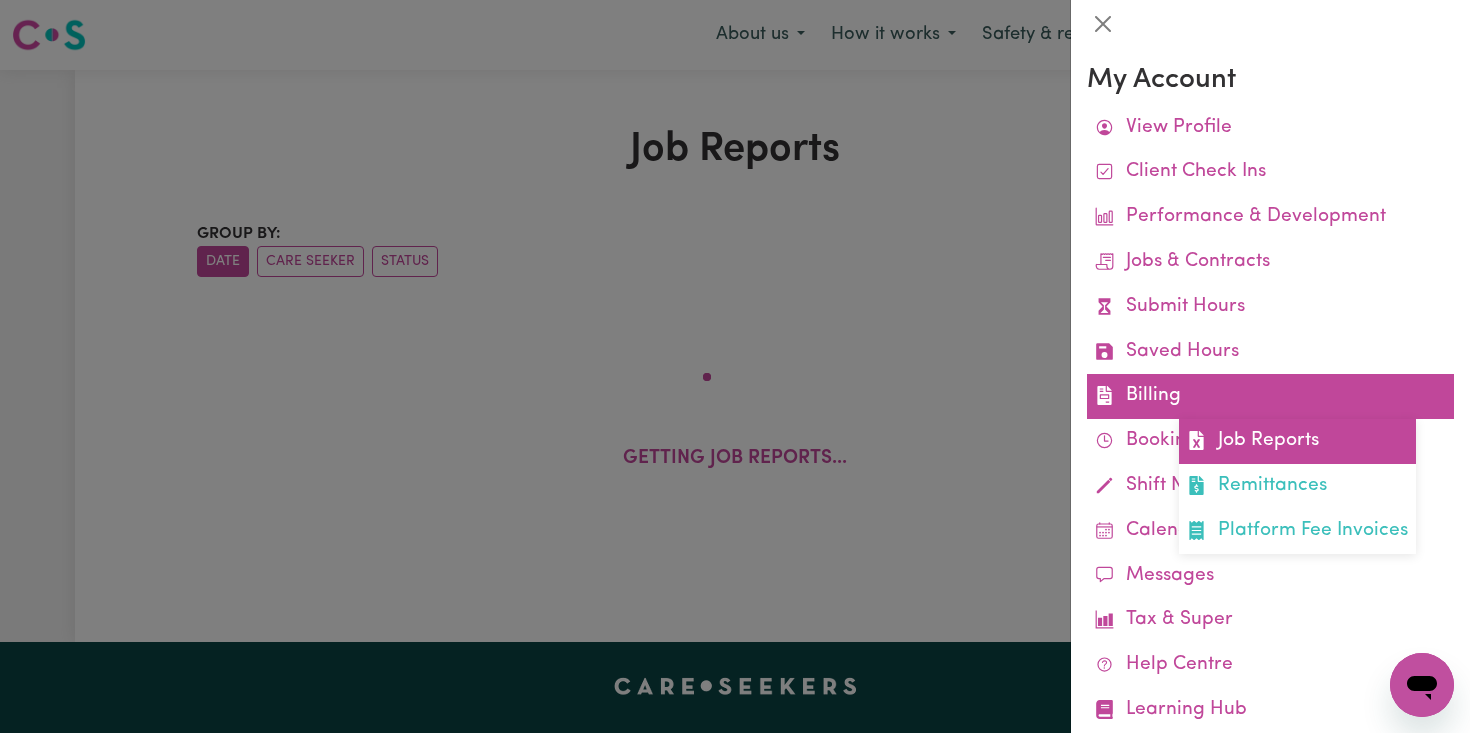 click on "Job Reports" at bounding box center (1297, 441) 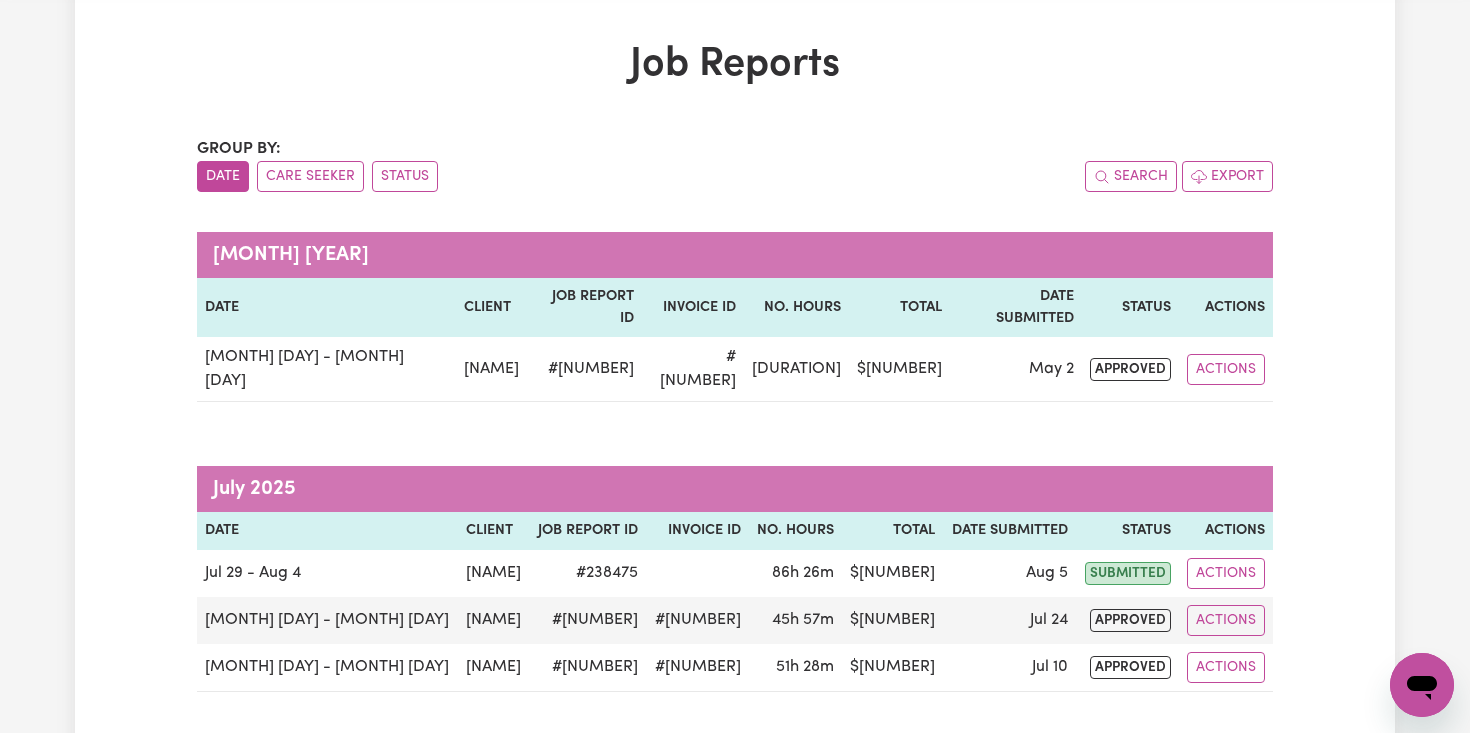 scroll, scrollTop: 0, scrollLeft: 0, axis: both 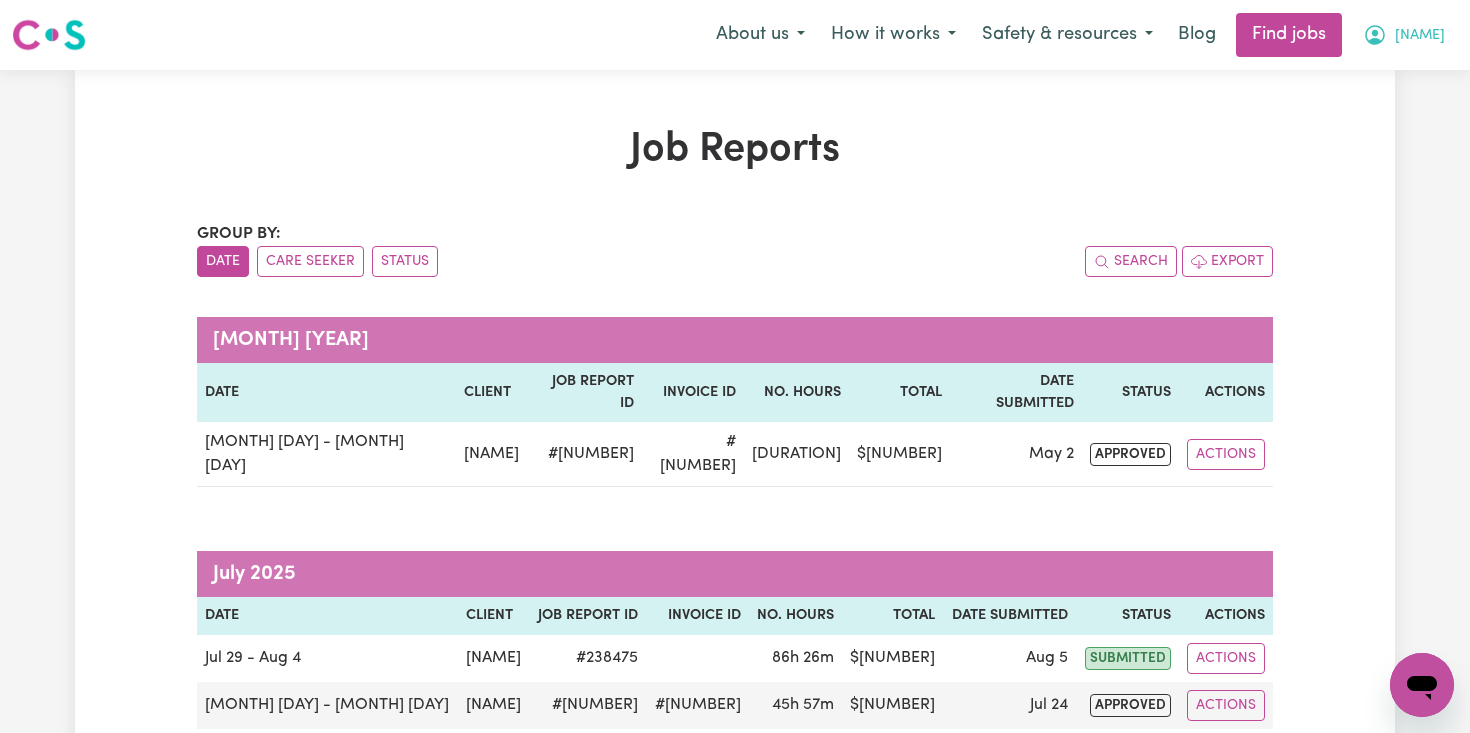 click 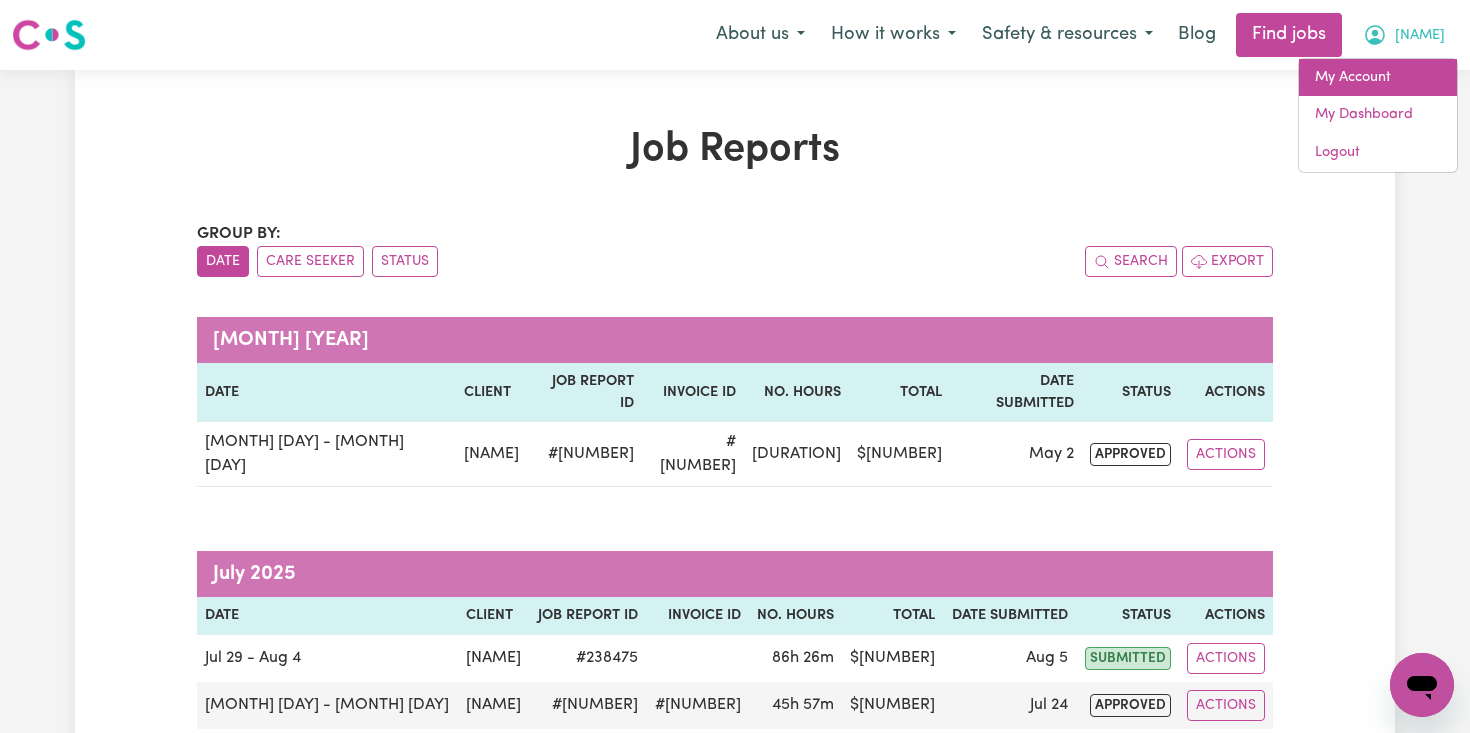 click on "My Account" at bounding box center [1378, 78] 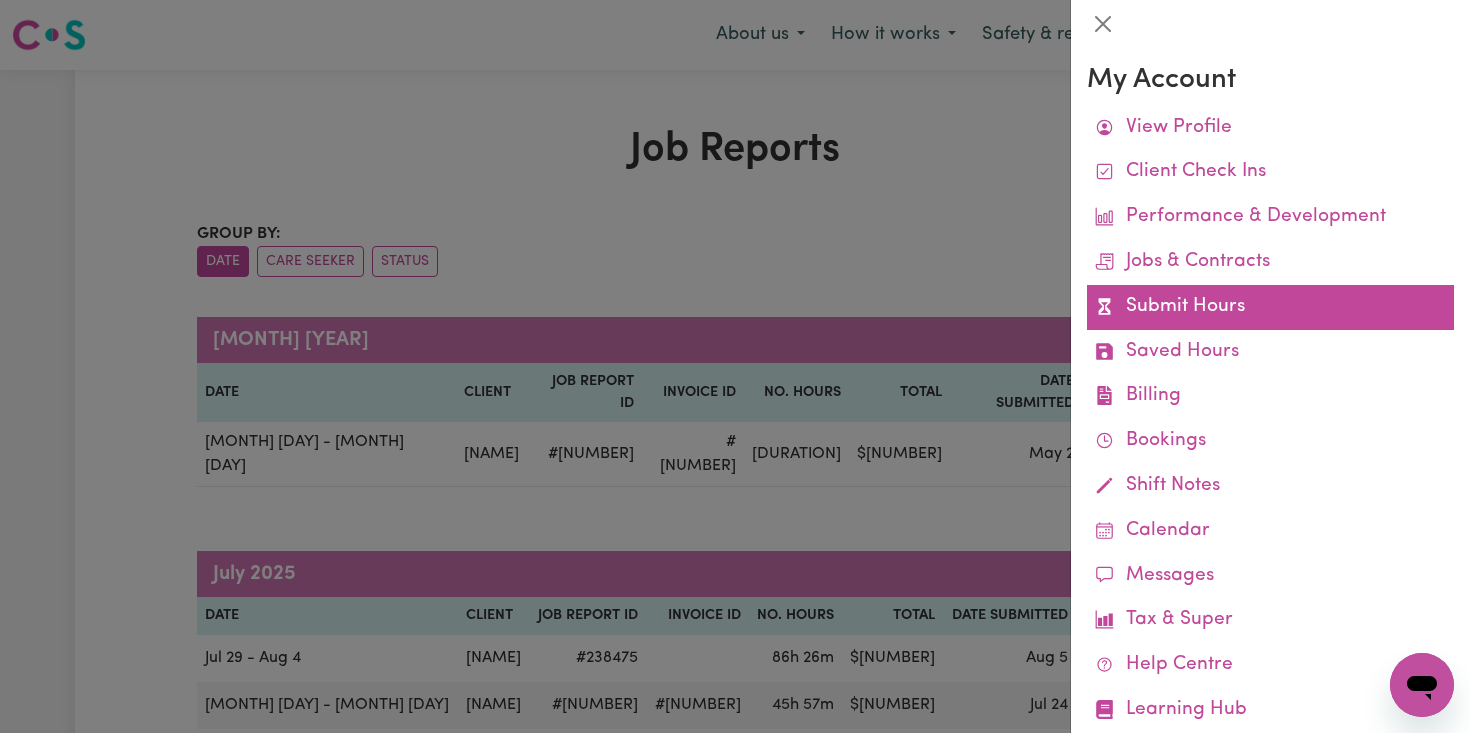 click on "Submit Hours" at bounding box center [1270, 307] 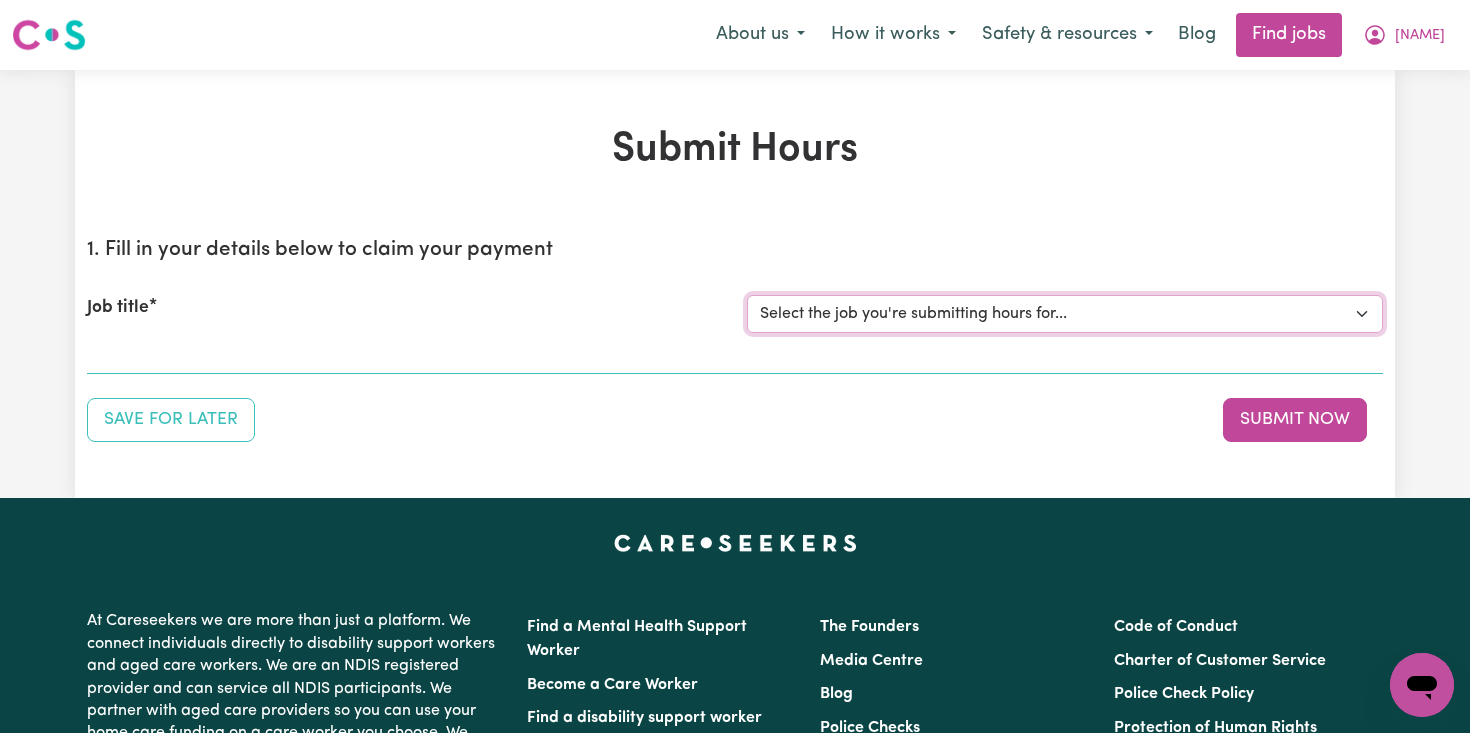 click on "Select the job you're submitting hours for... [Dawn Dixon] Overnight Rates" at bounding box center (1065, 314) 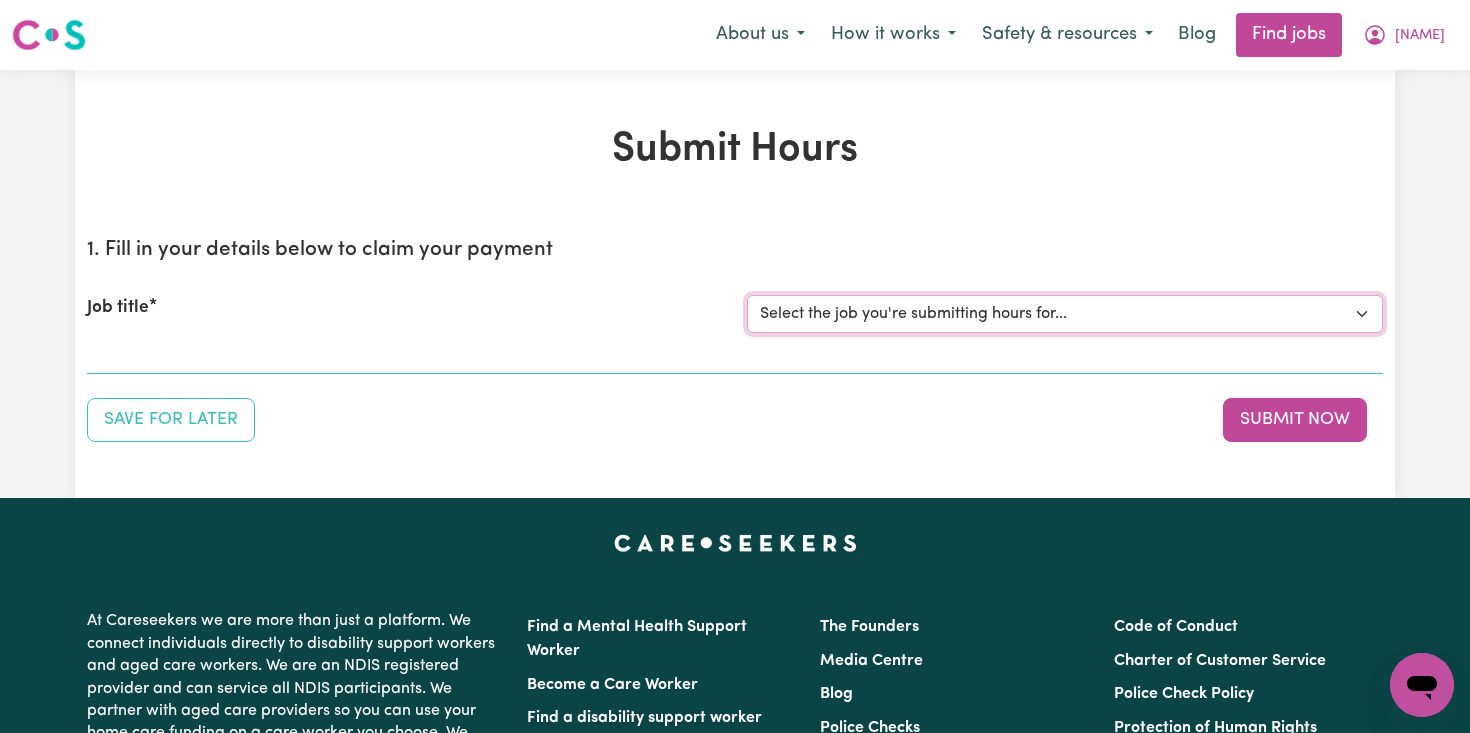 select on "8289" 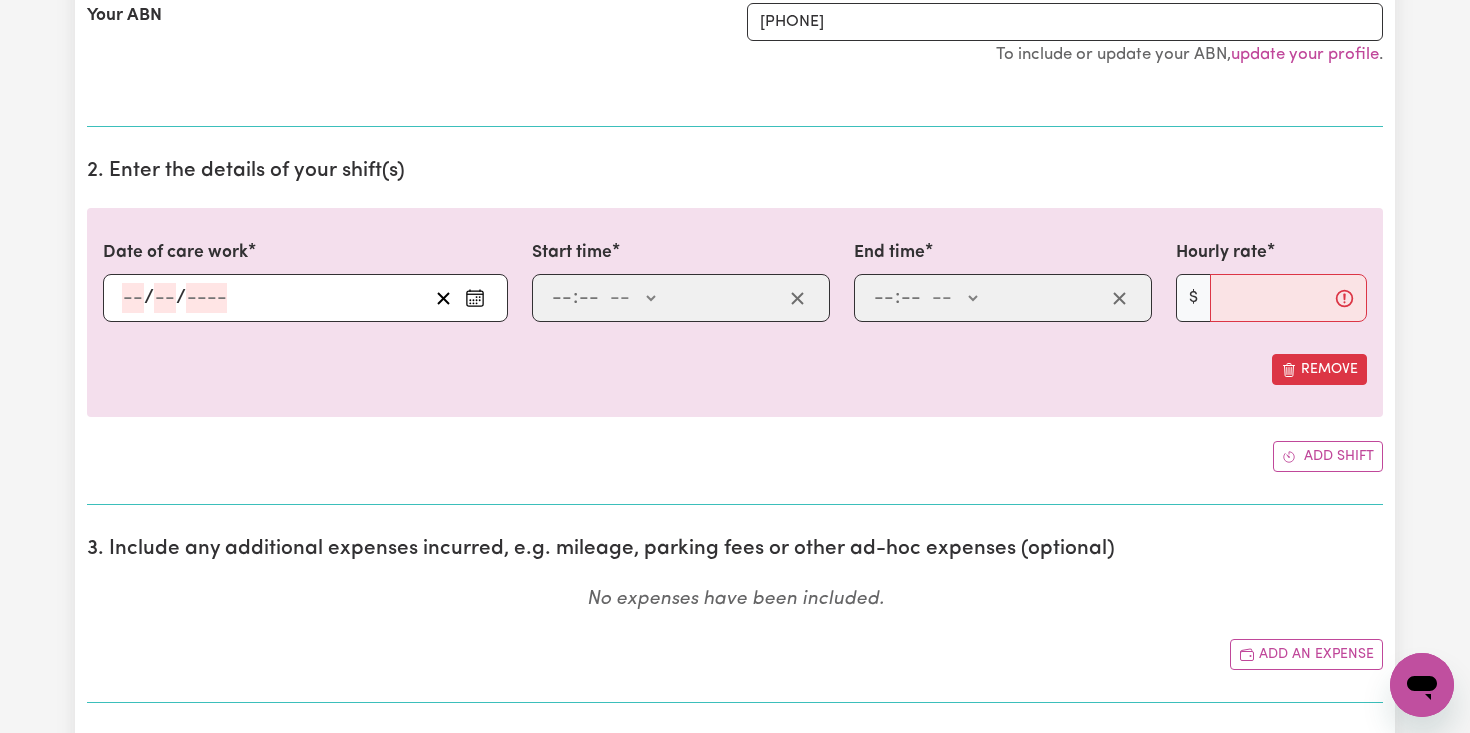 scroll, scrollTop: 489, scrollLeft: 0, axis: vertical 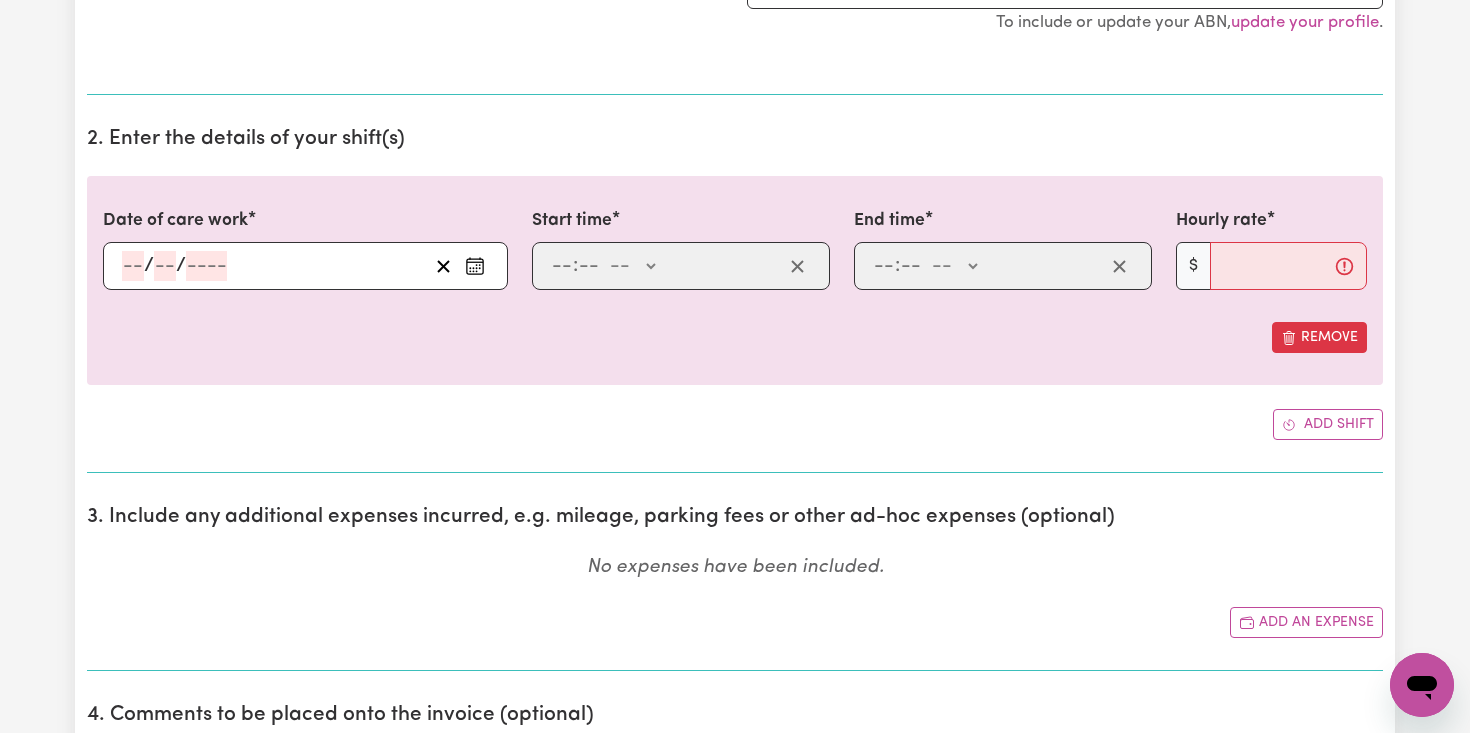 click 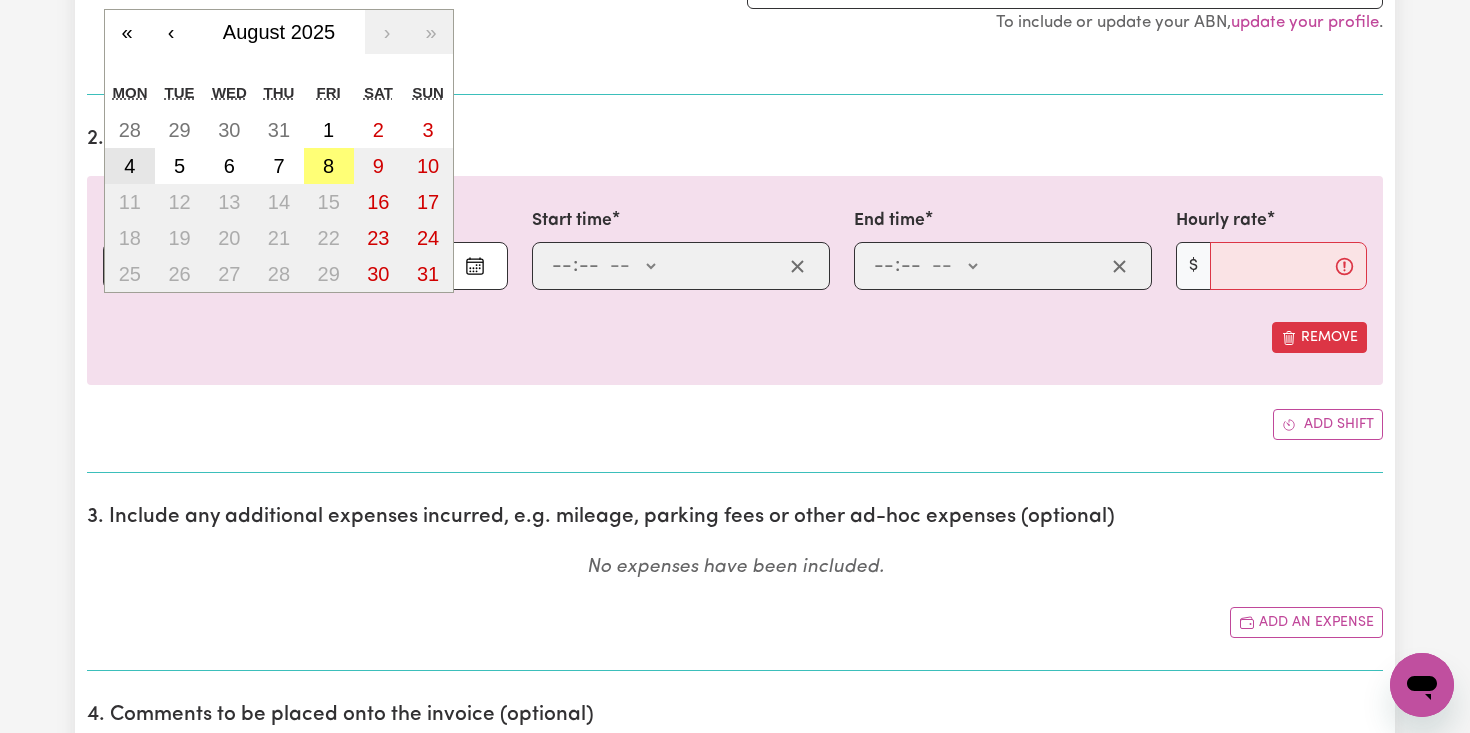 click on "4" at bounding box center (130, 166) 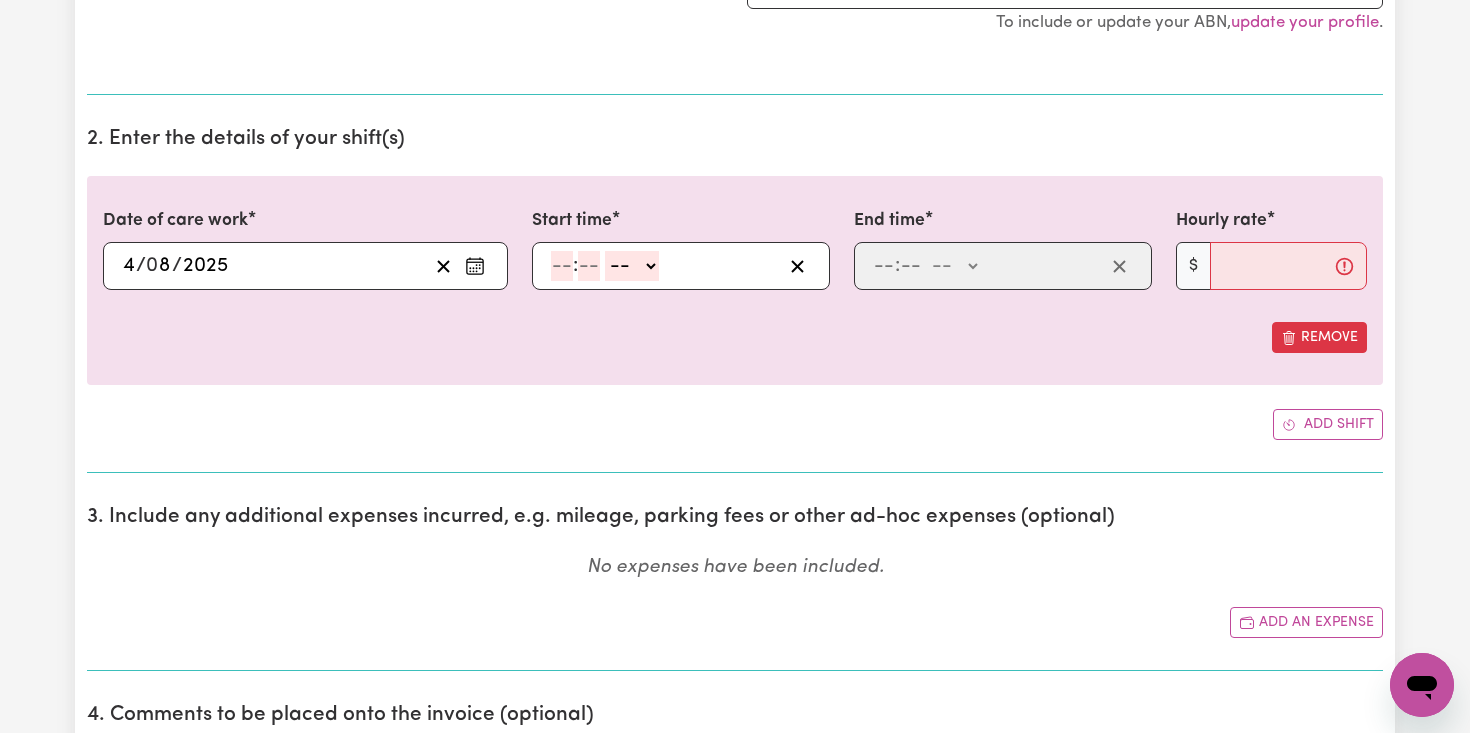 click 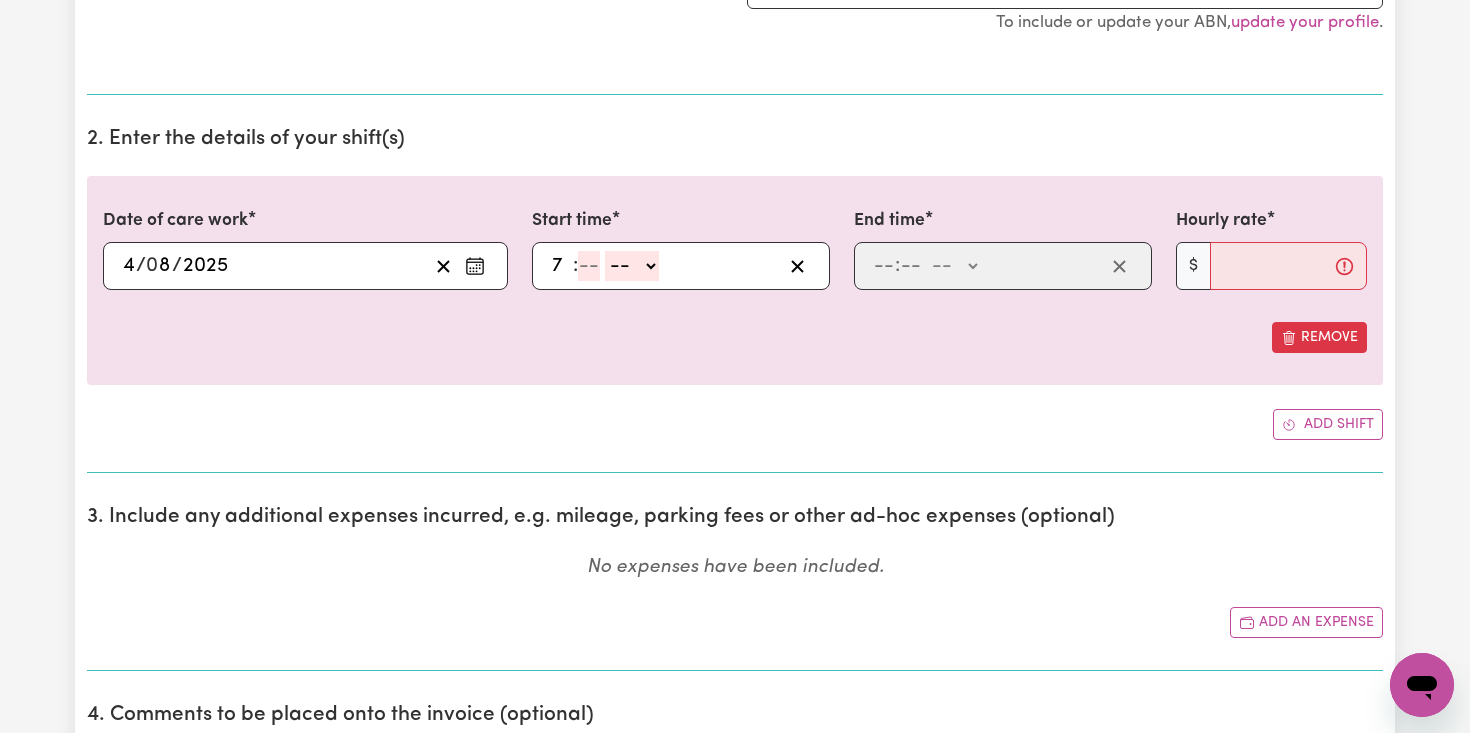 type on "7" 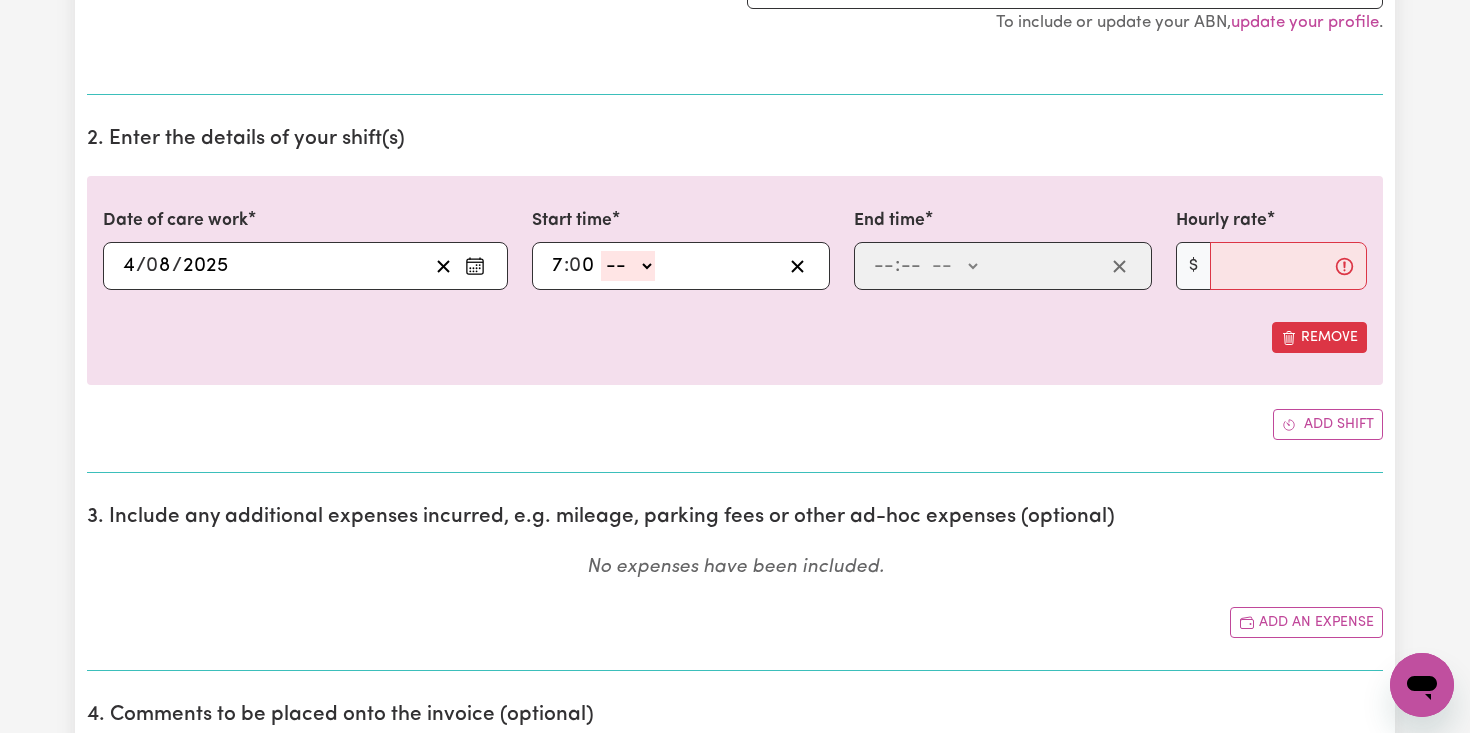 type on "0" 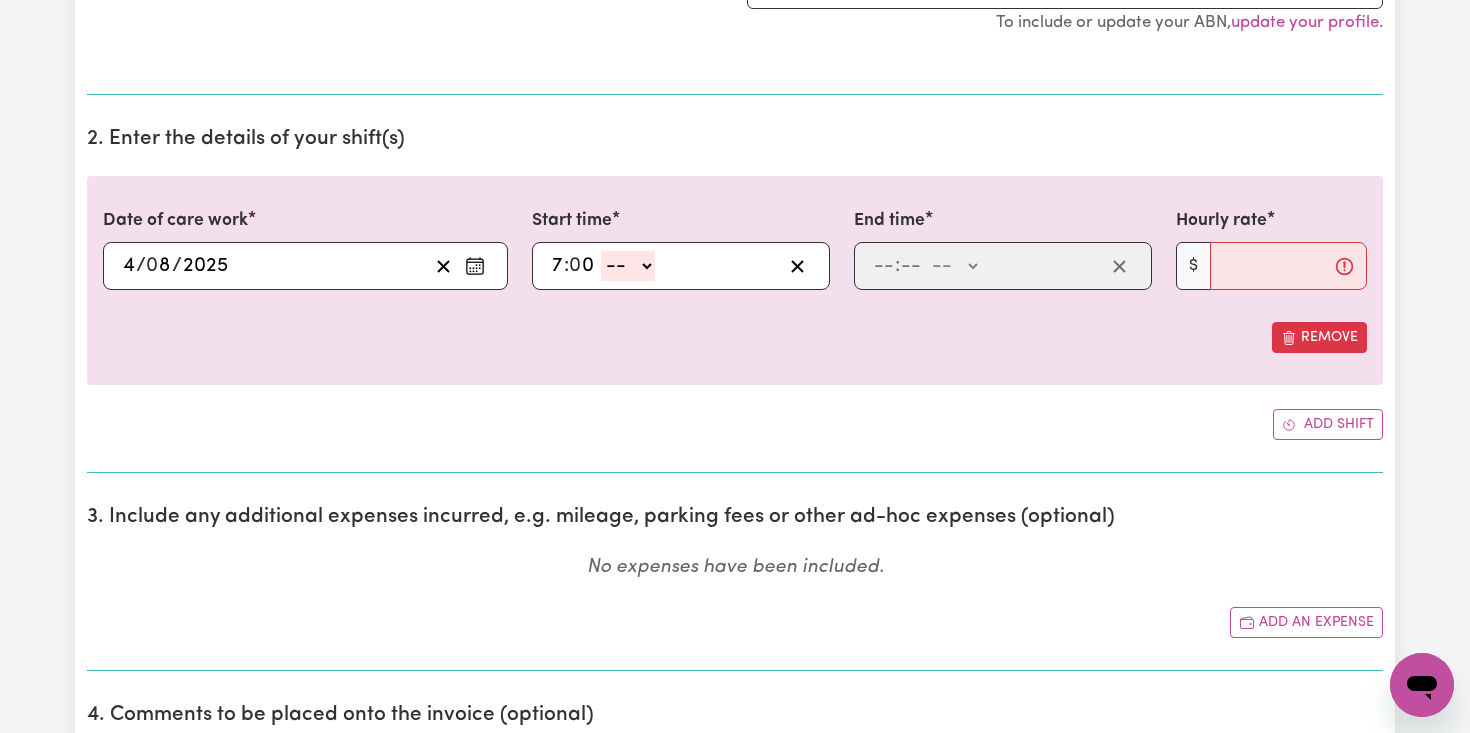 select on "am" 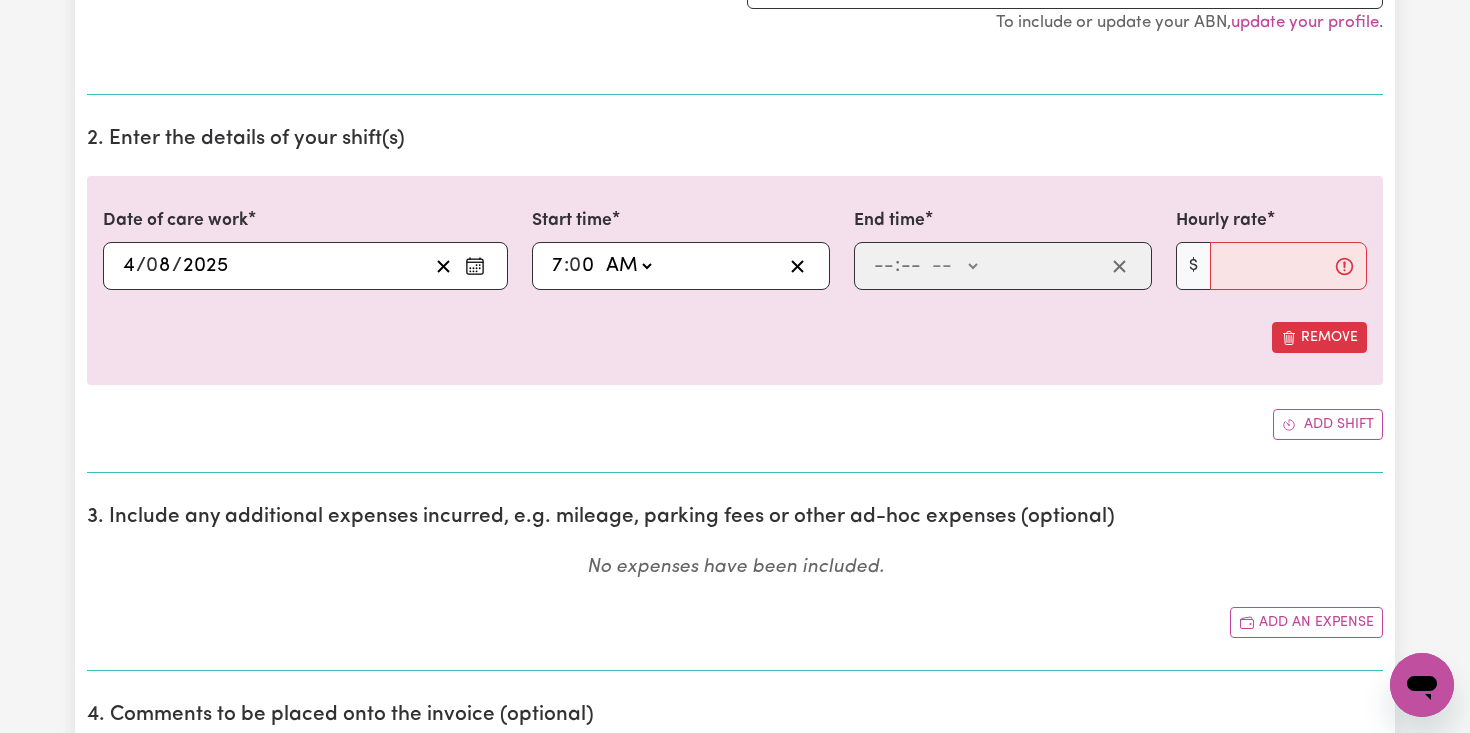 type on "07:00" 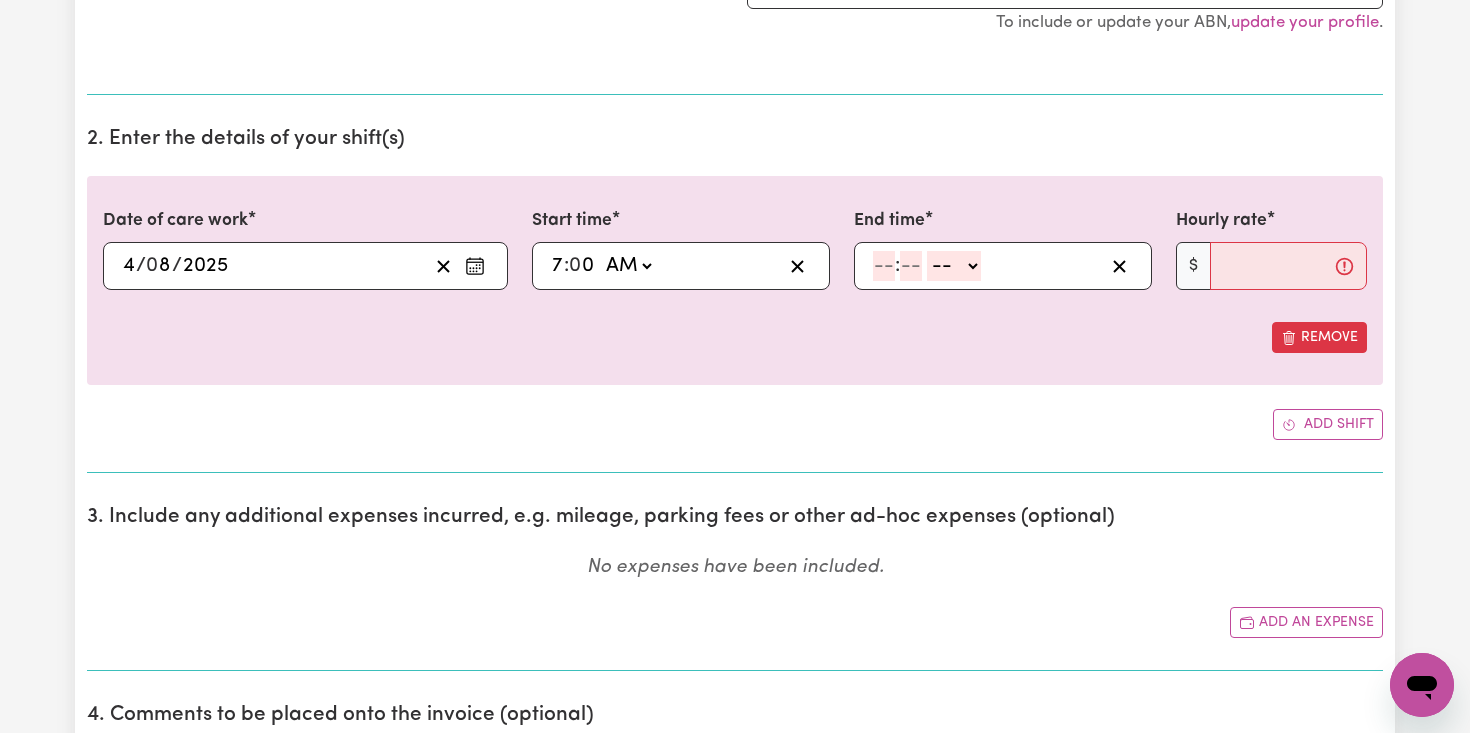 click 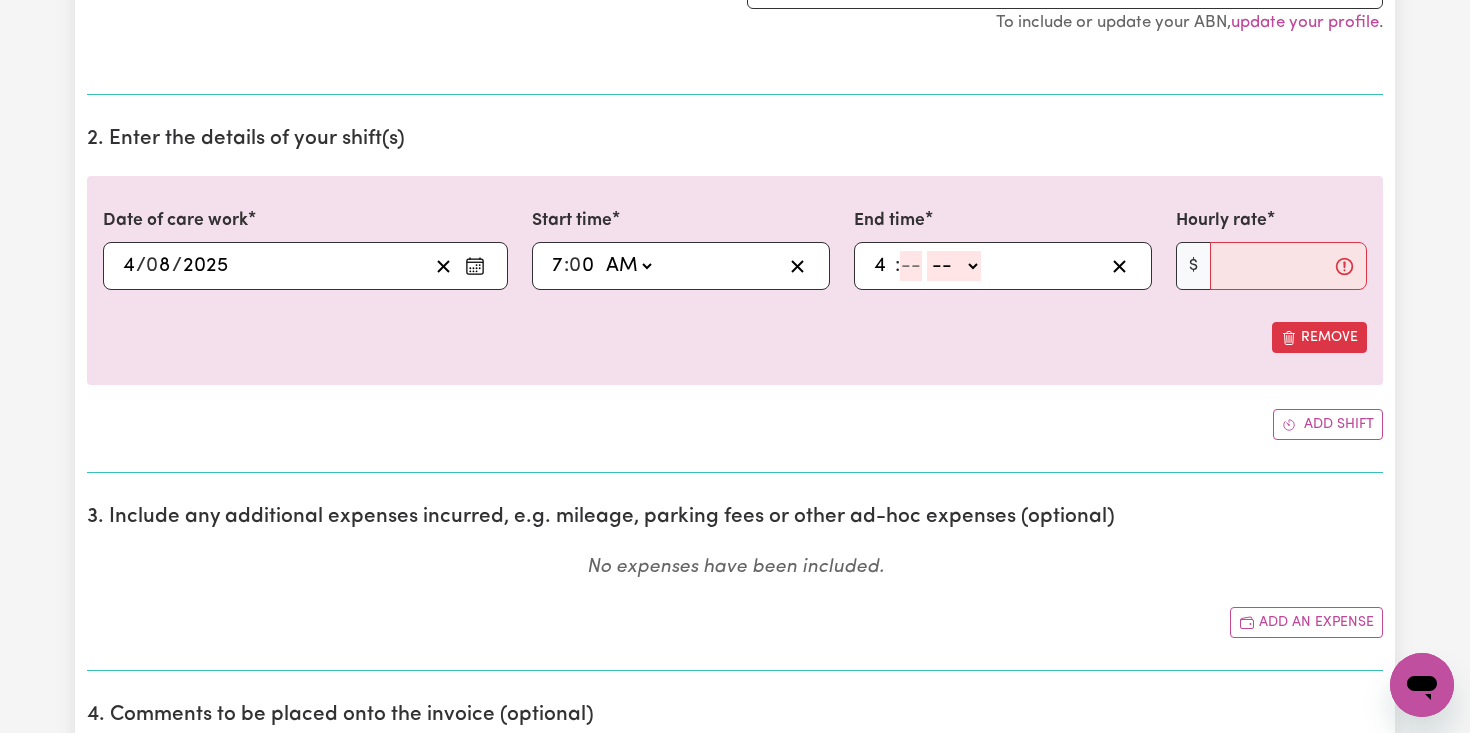 type on "4" 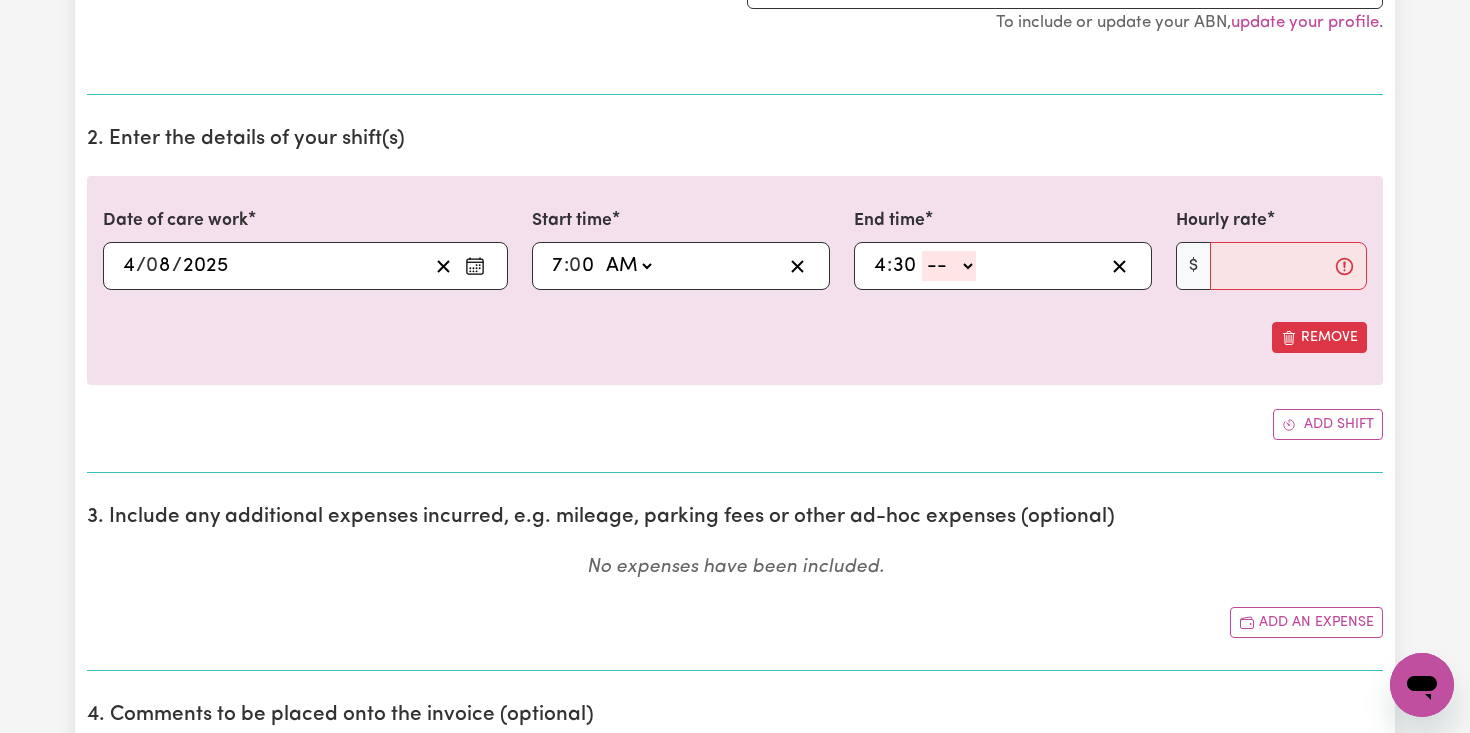 type on "30" 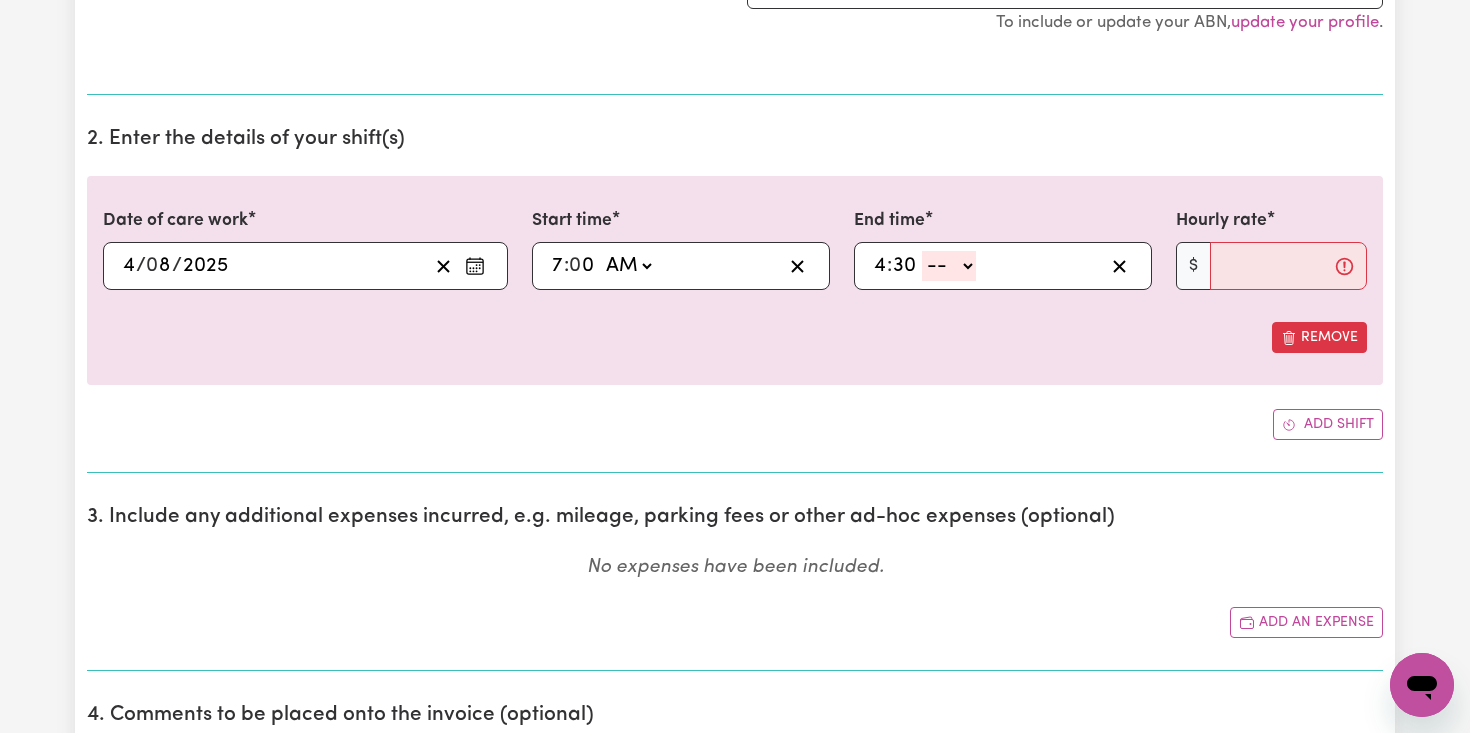 select on "pm" 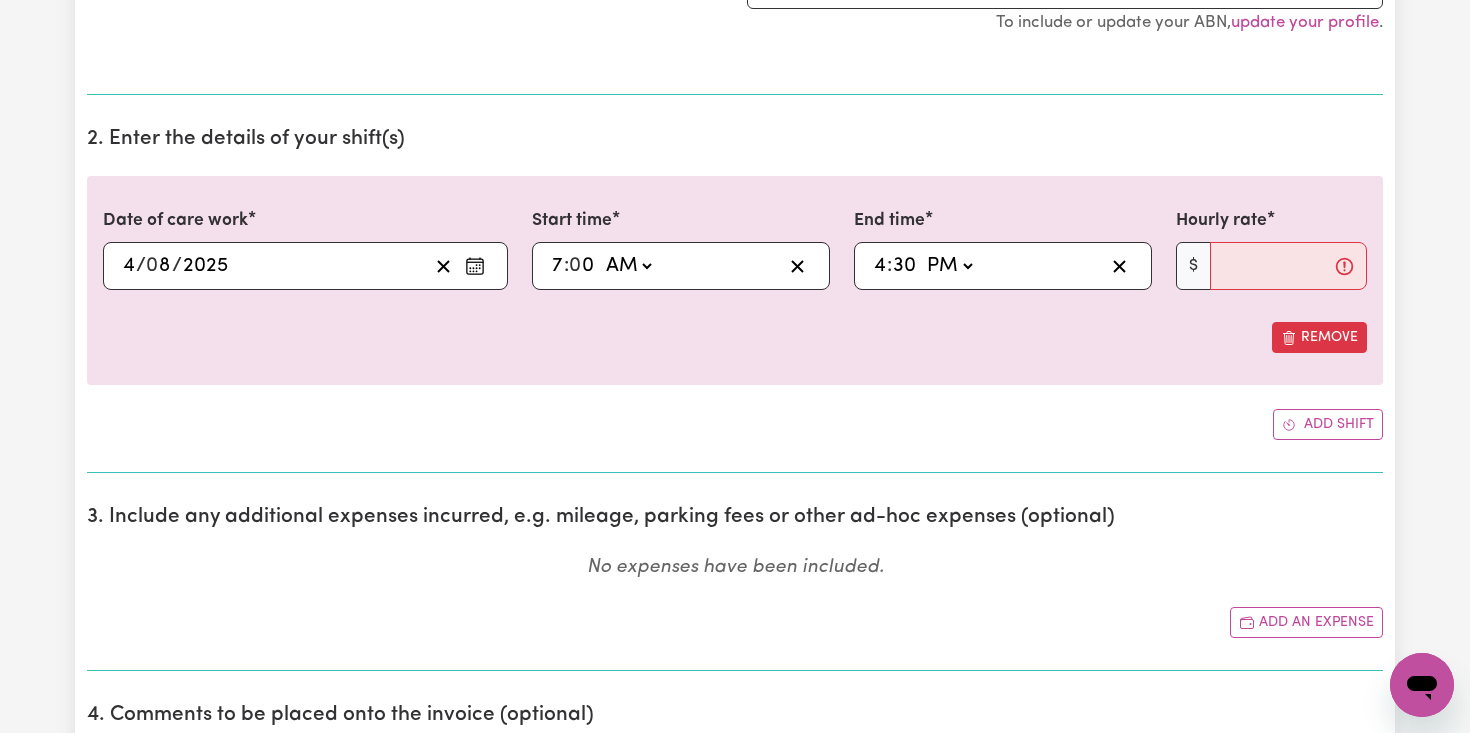 type on "16:30" 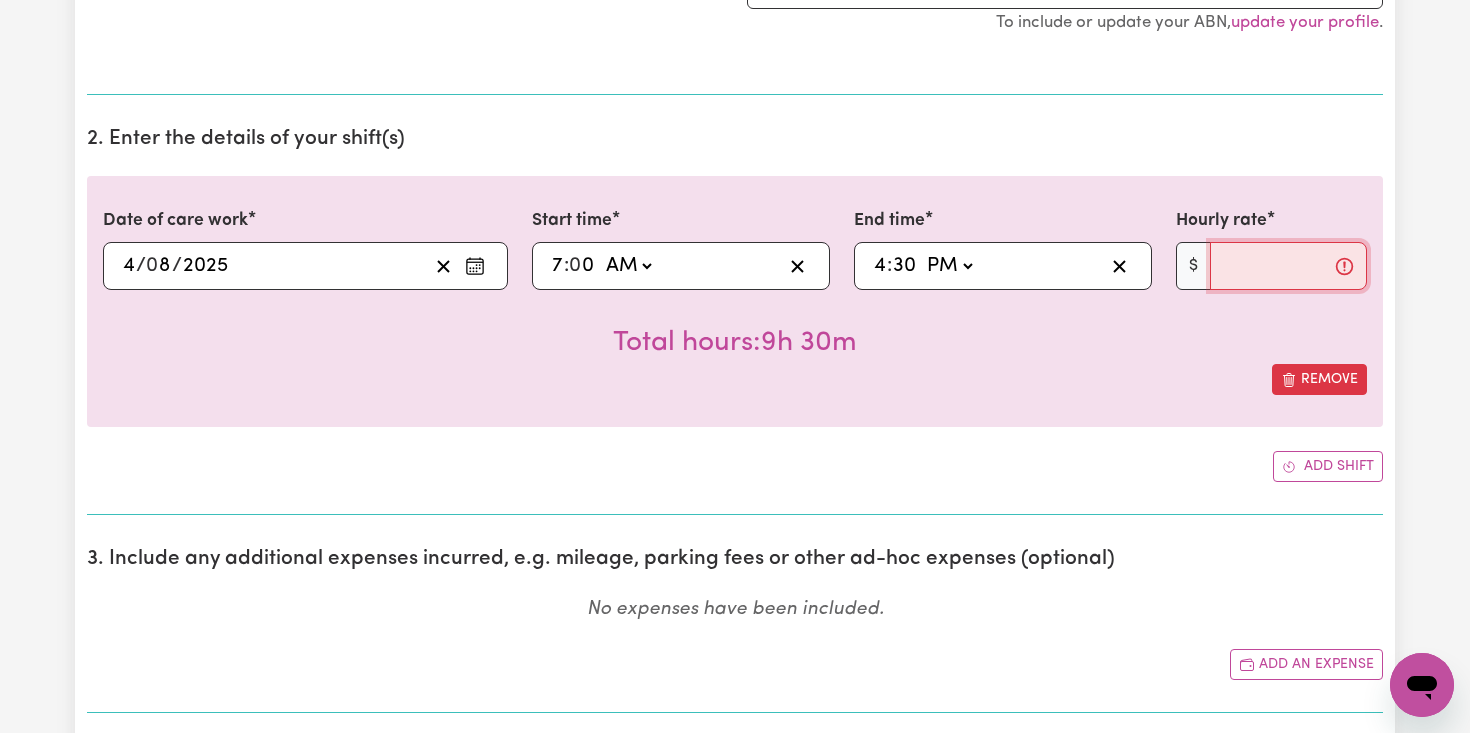 click on "Hourly rate" at bounding box center [1288, 266] 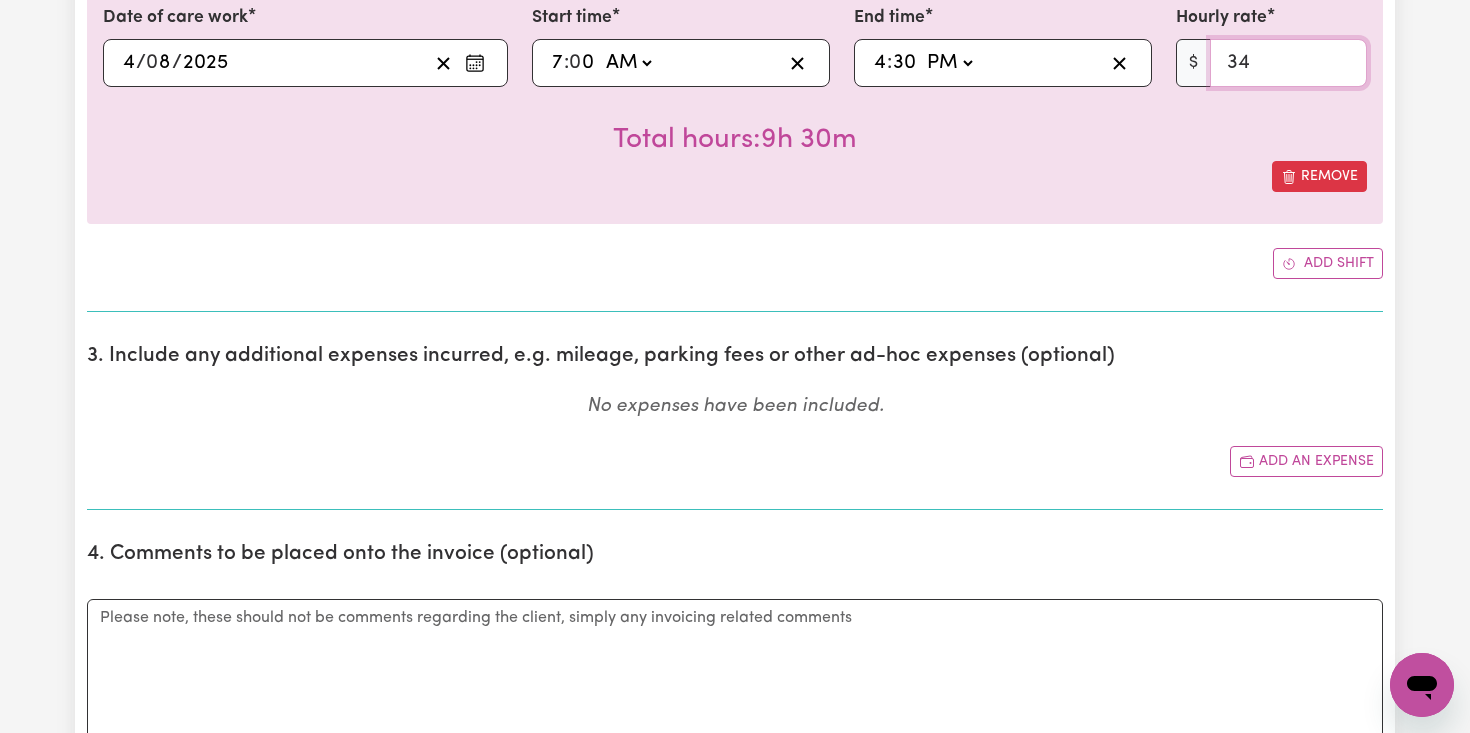 scroll, scrollTop: 659, scrollLeft: 0, axis: vertical 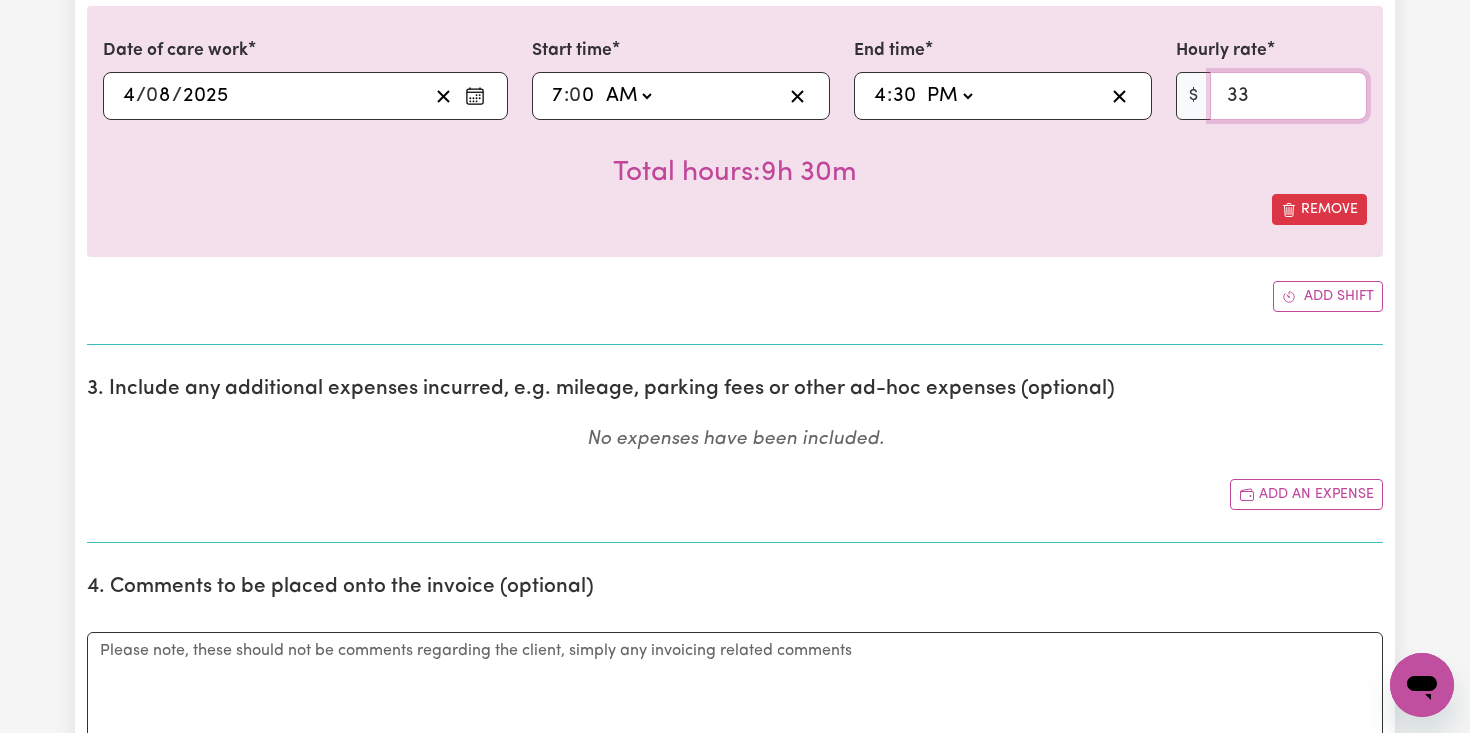 click on "33" at bounding box center [1288, 96] 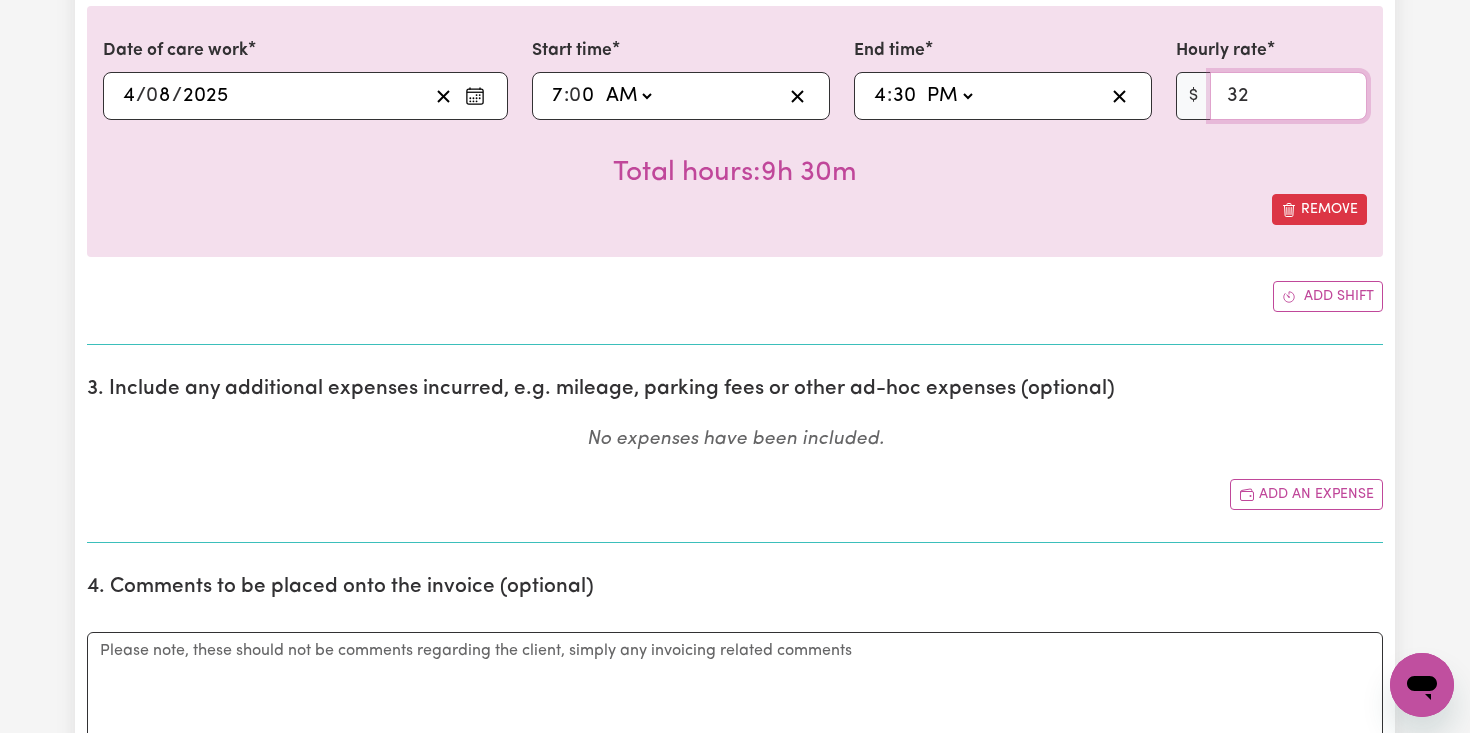 click on "32" at bounding box center (1288, 96) 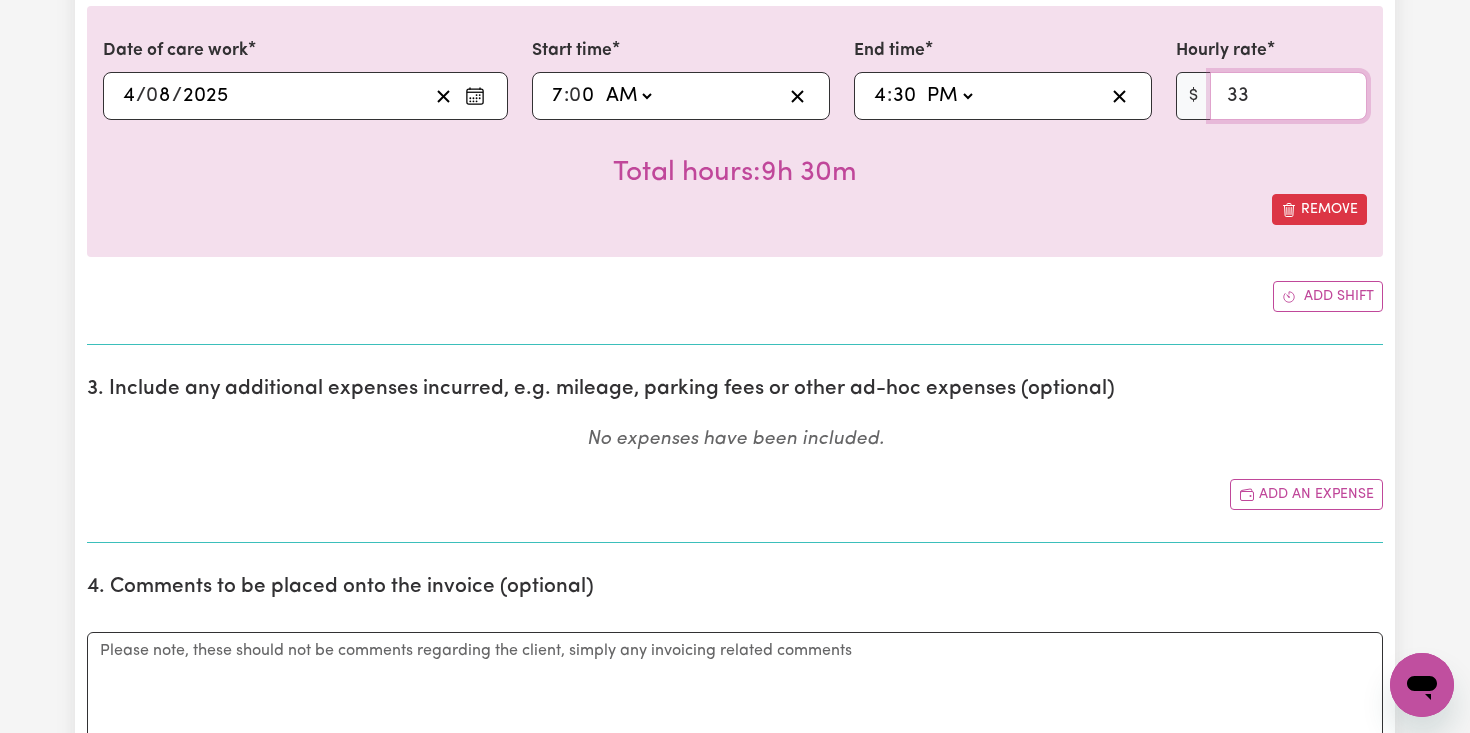 click on "33" at bounding box center (1288, 96) 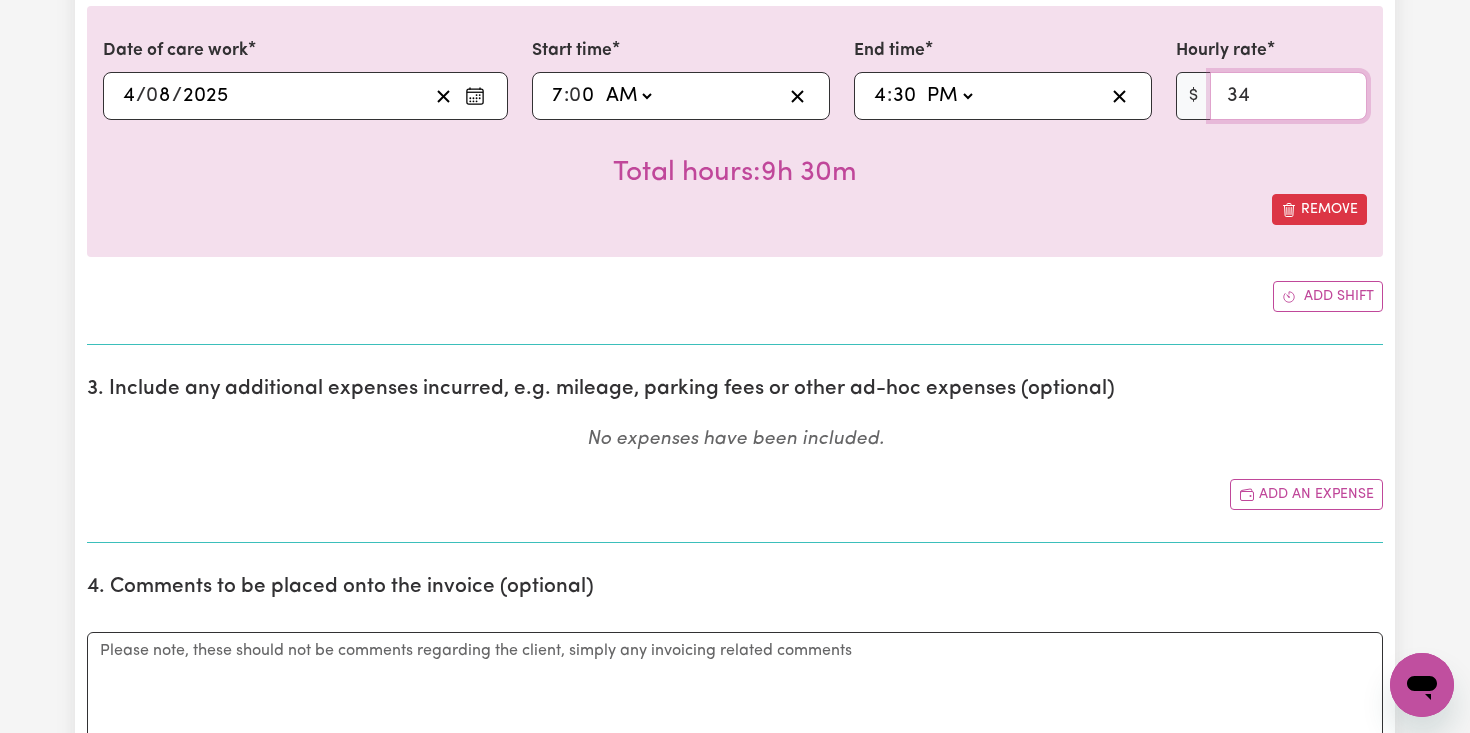 click on "34" at bounding box center (1288, 96) 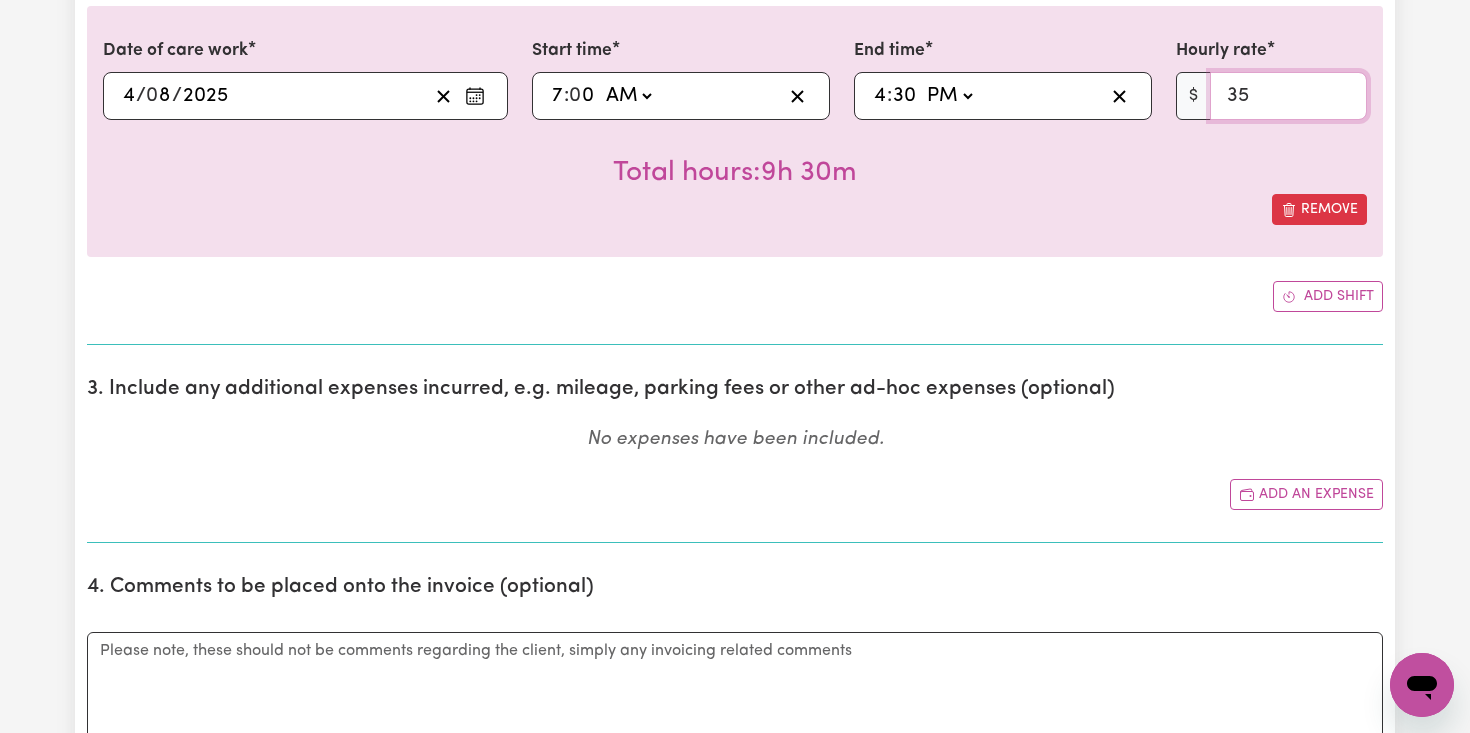 click on "35" at bounding box center (1288, 96) 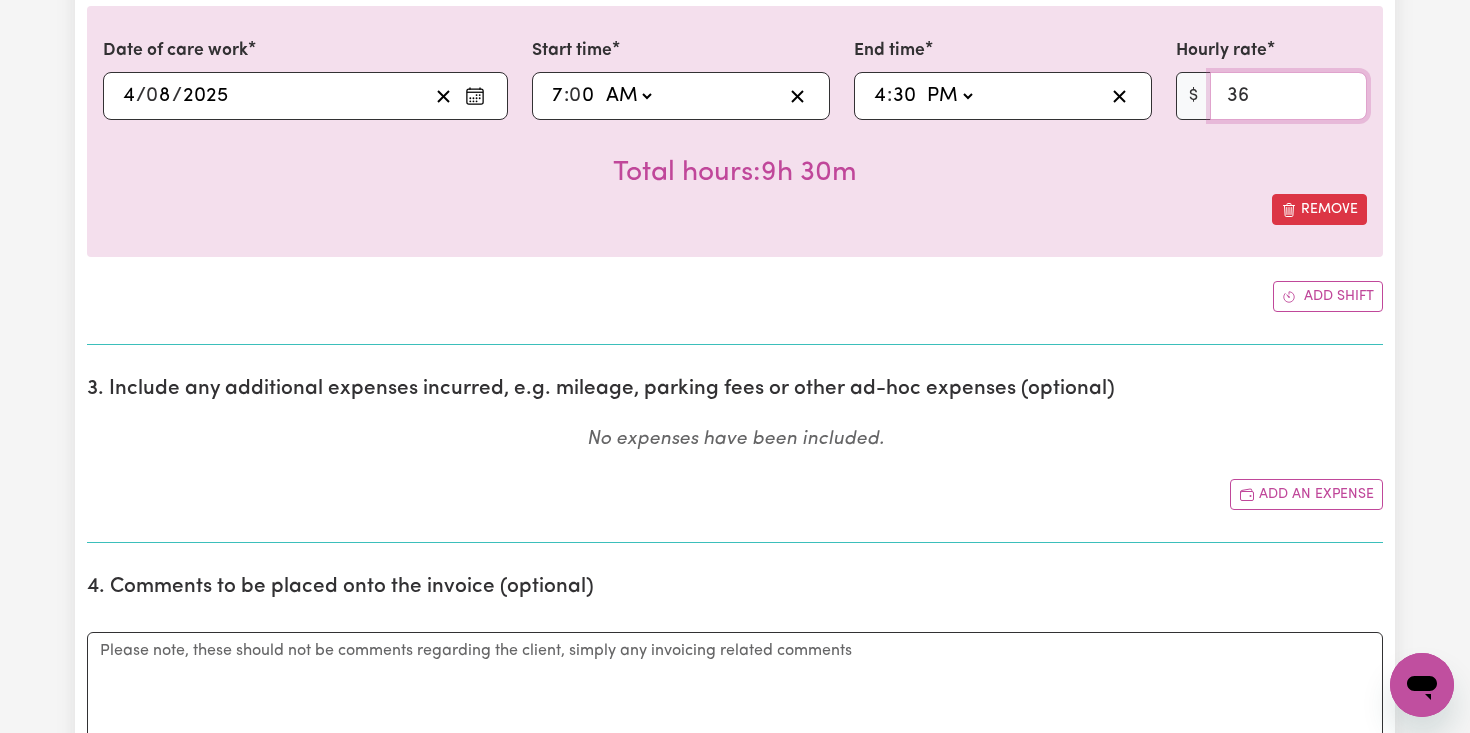 click on "36" at bounding box center (1288, 96) 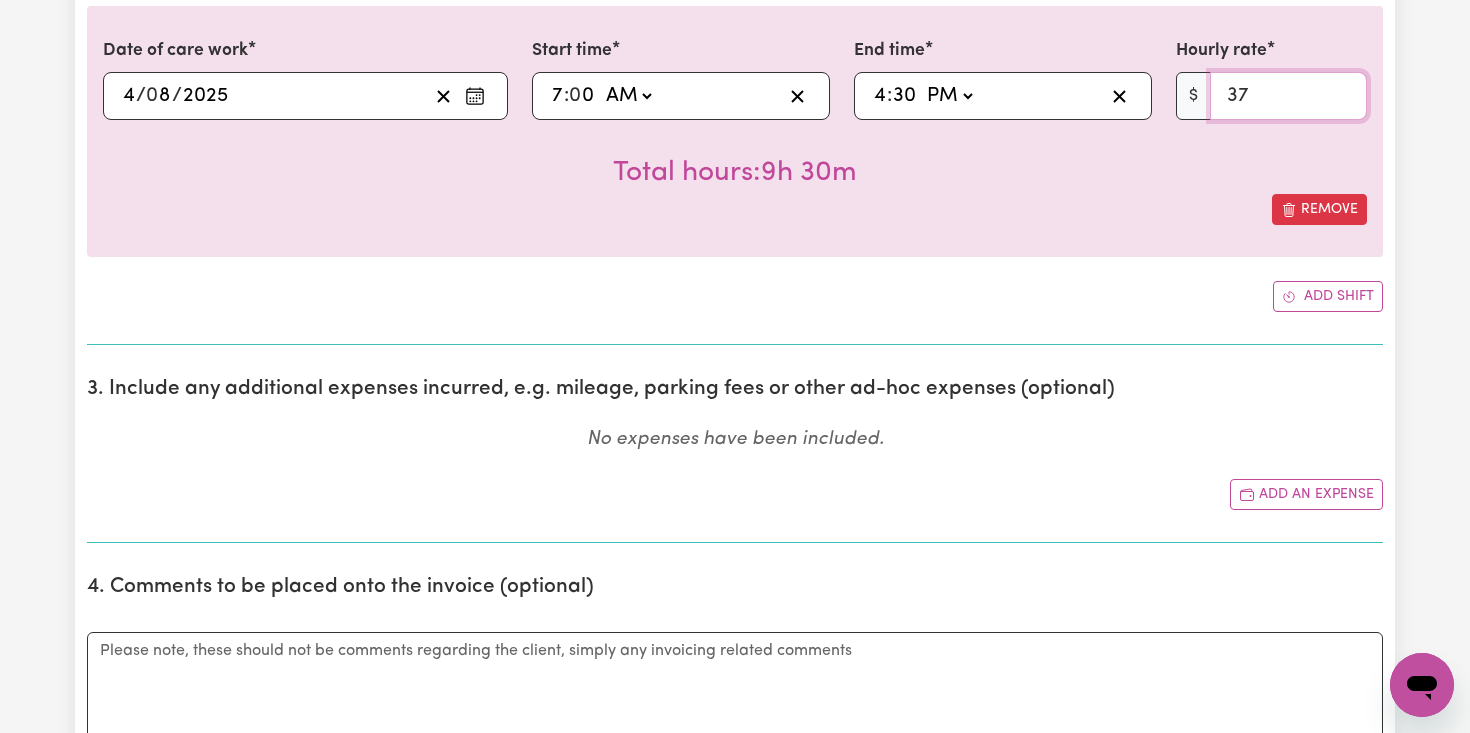 click on "37" at bounding box center [1288, 96] 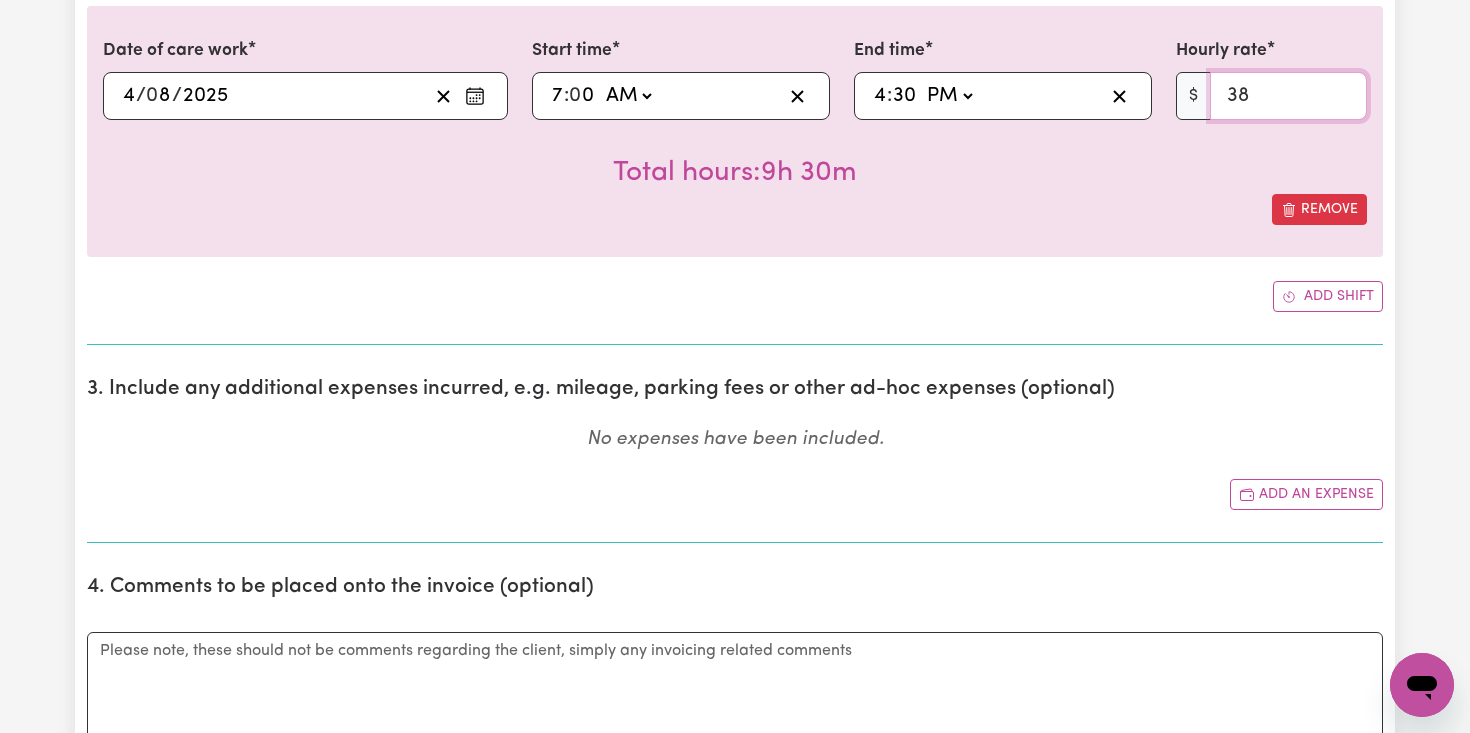 click on "38" at bounding box center [1288, 96] 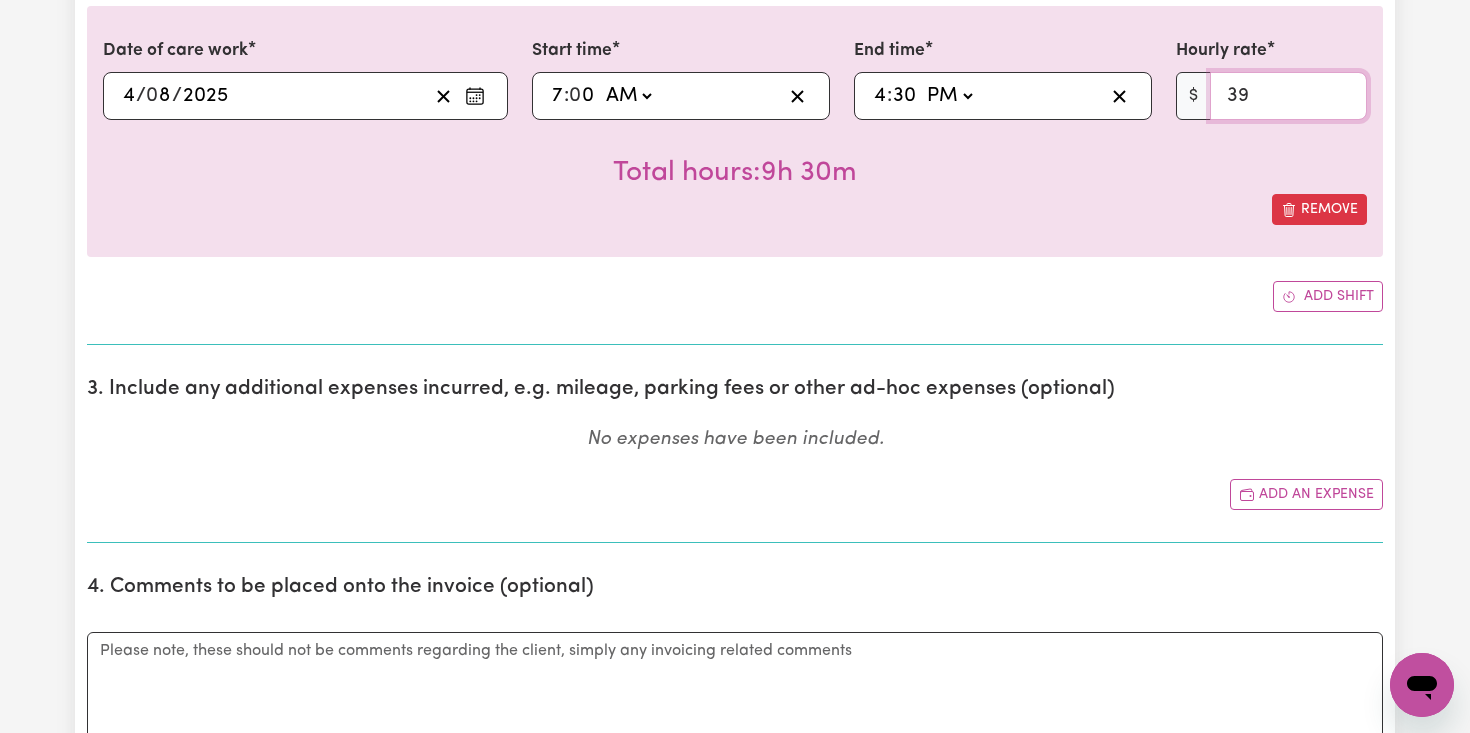 click on "39" at bounding box center [1288, 96] 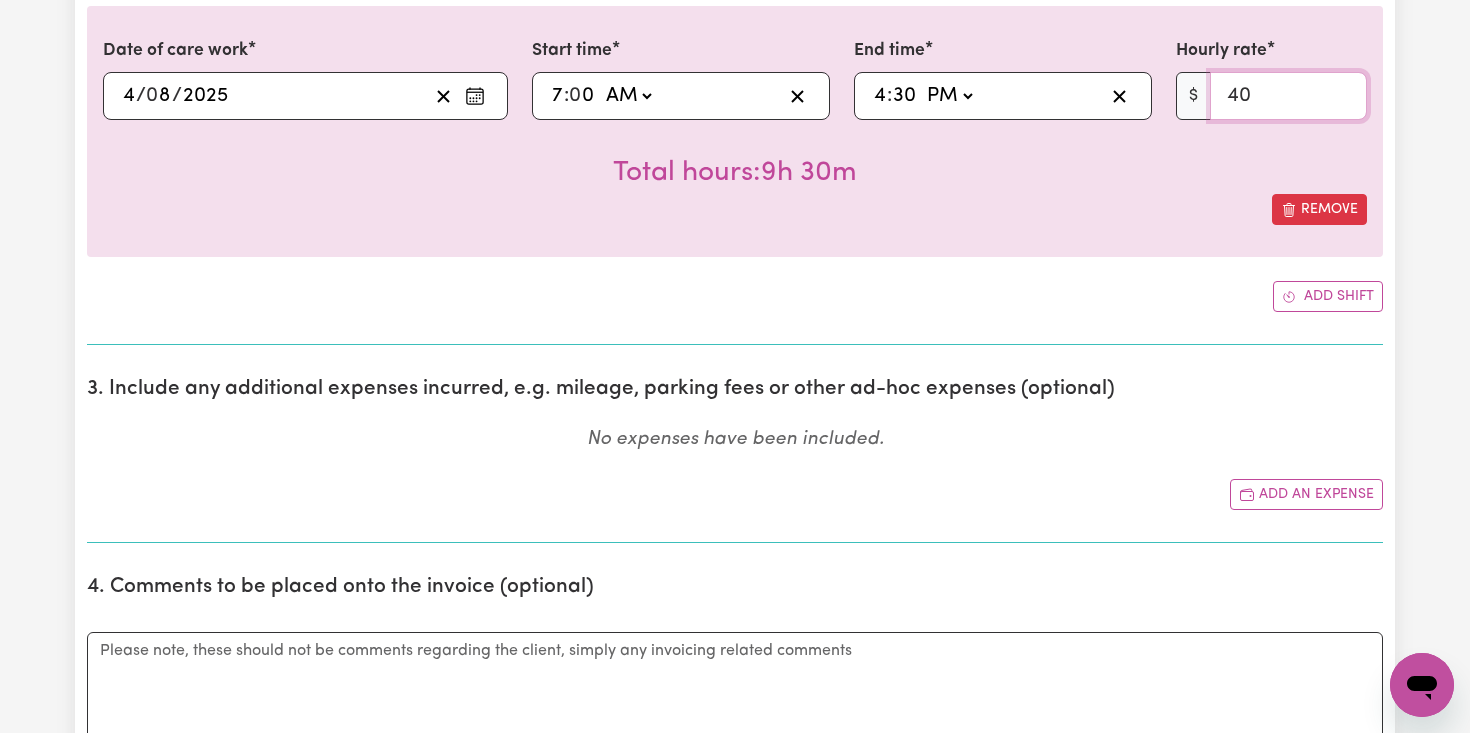 type on "40" 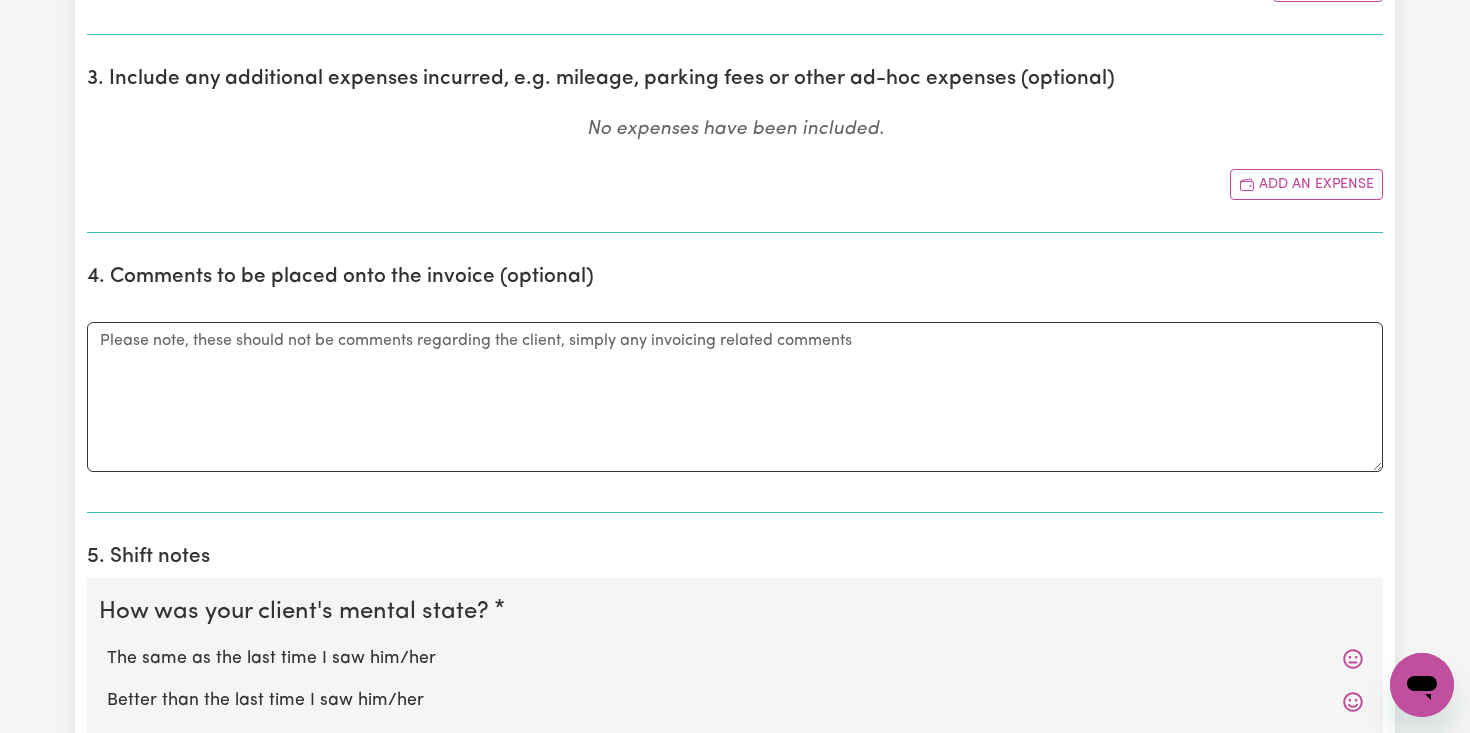 scroll, scrollTop: 972, scrollLeft: 0, axis: vertical 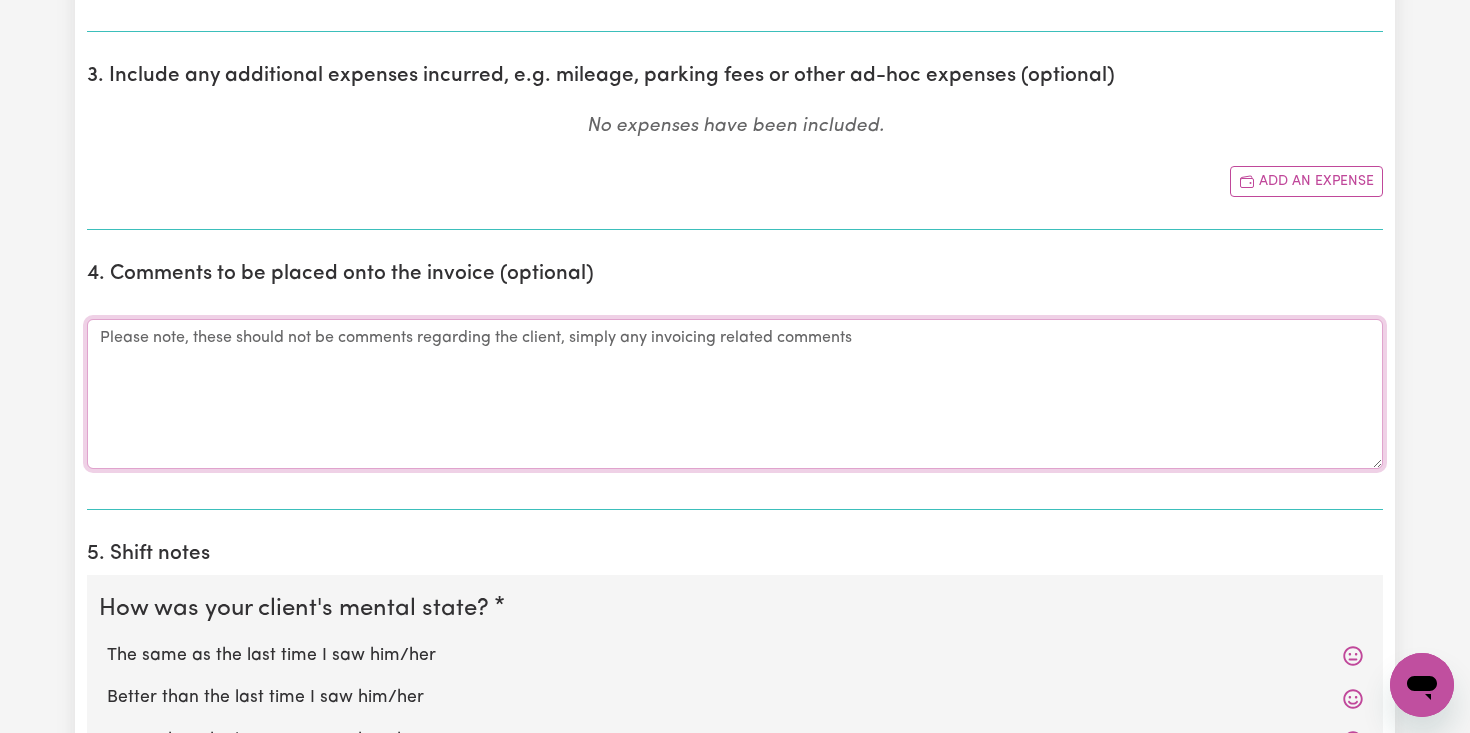 click on "Comments" at bounding box center (735, 394) 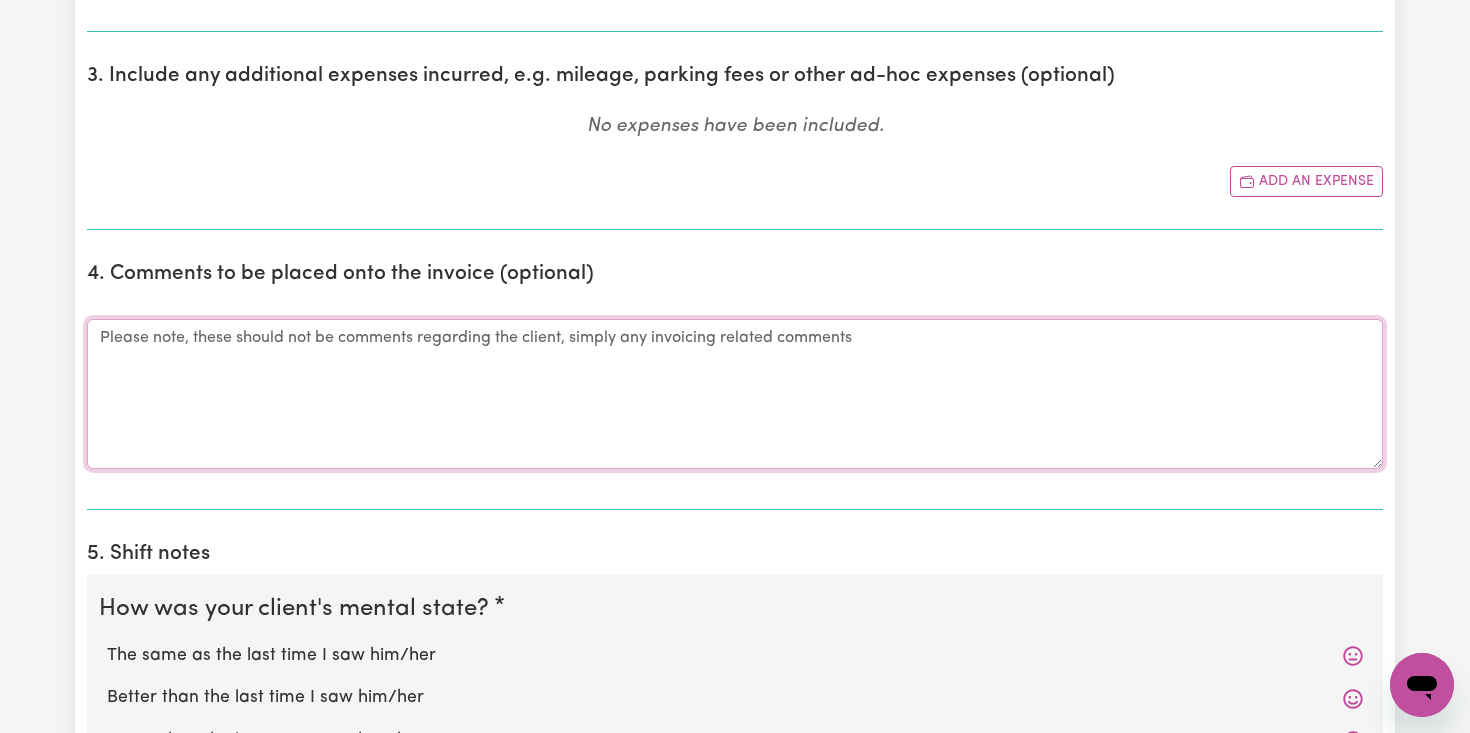 type on "n" 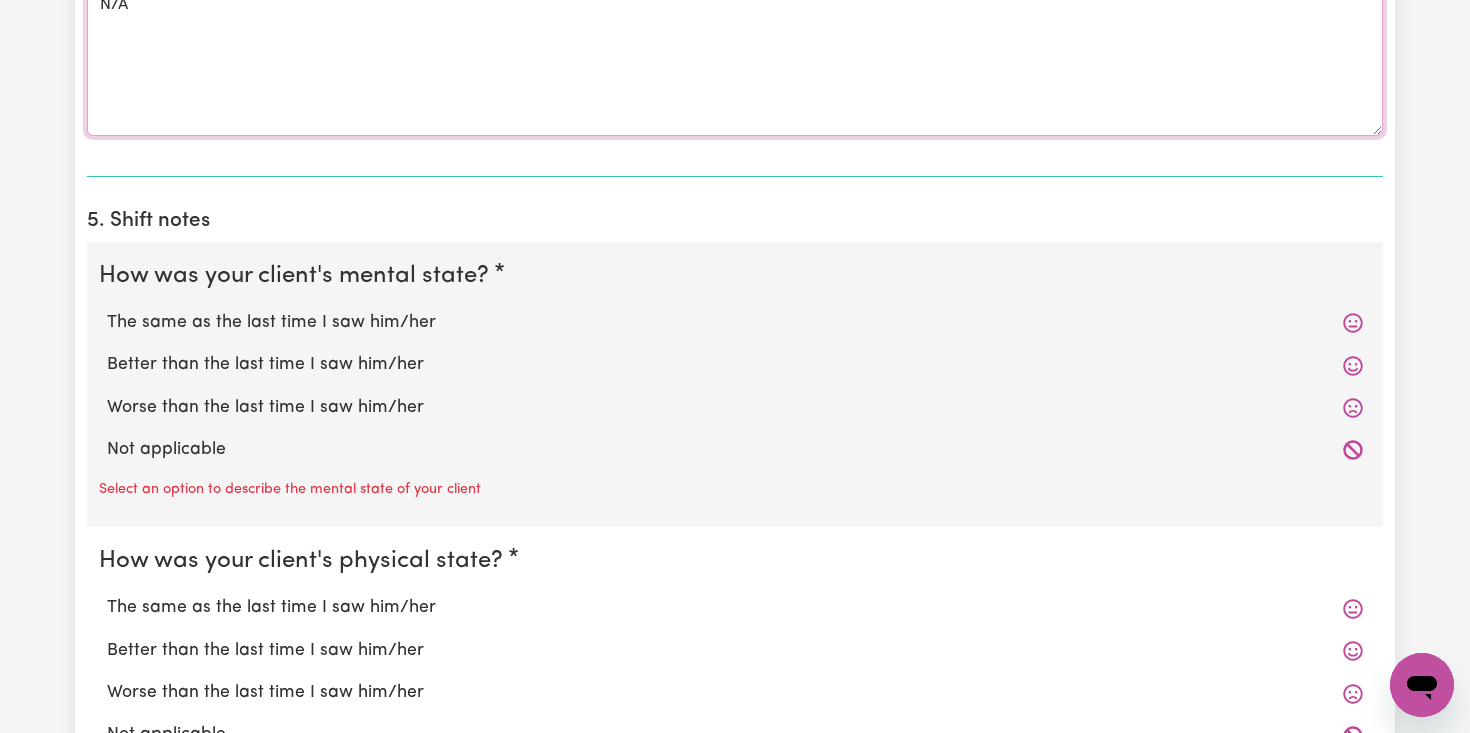 scroll, scrollTop: 1304, scrollLeft: 0, axis: vertical 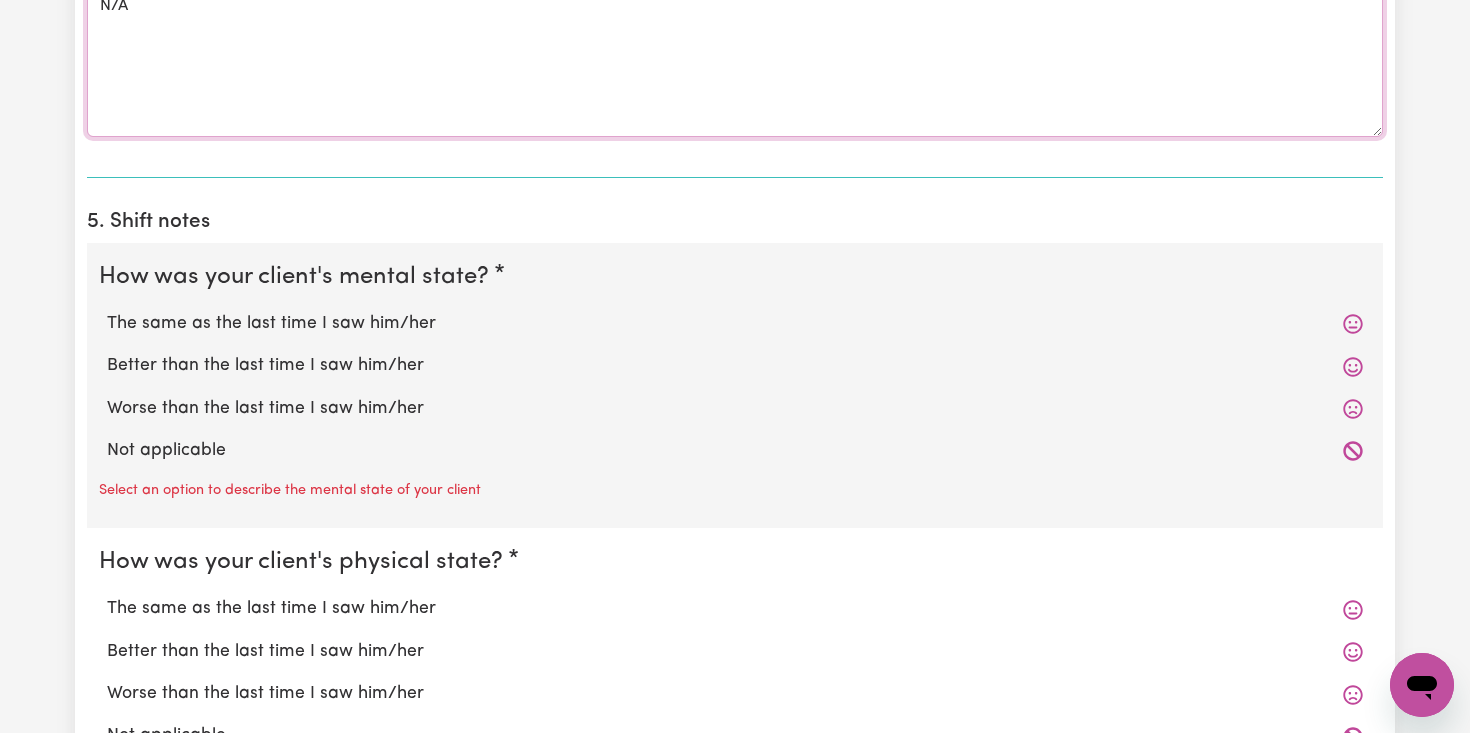 type on "N/A" 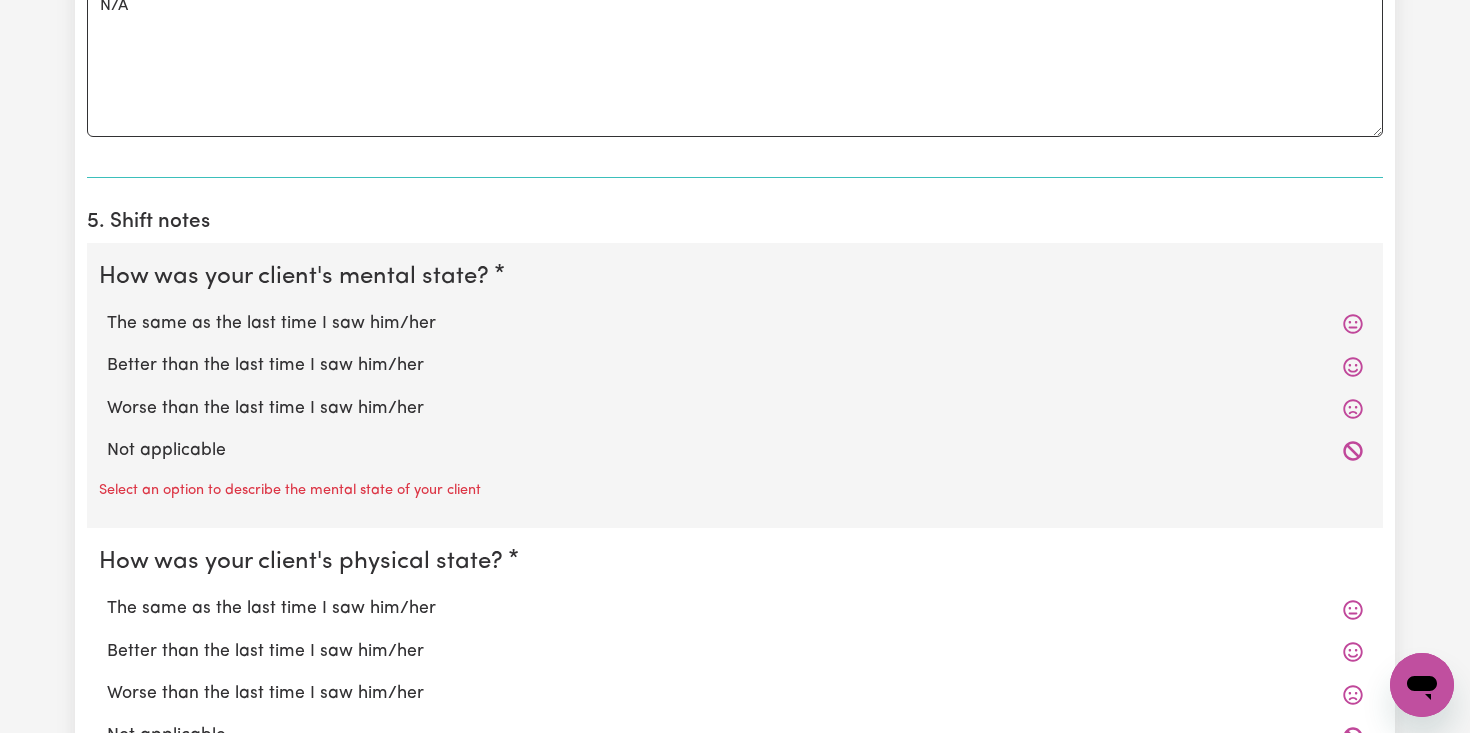 click on "The same as the last time I saw him/her" at bounding box center (735, 324) 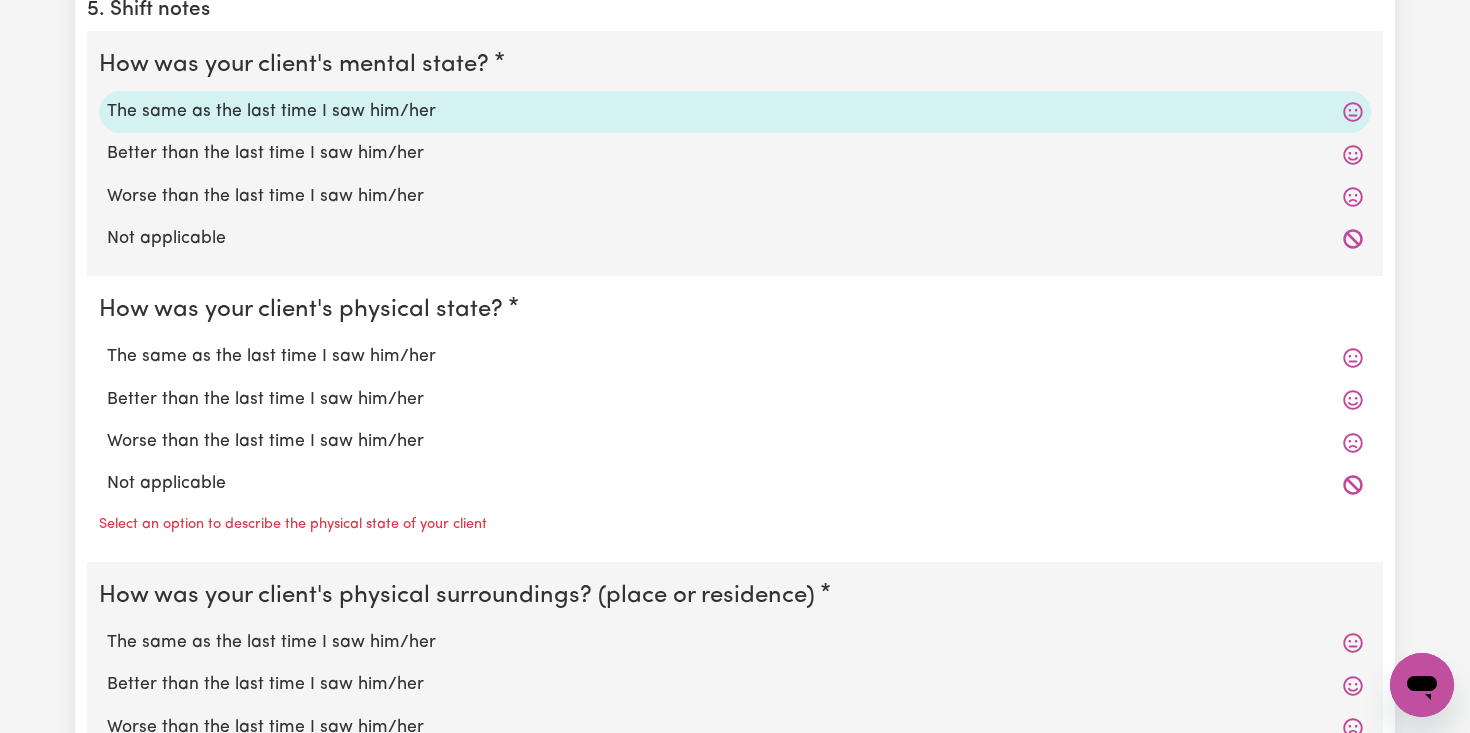 scroll, scrollTop: 1527, scrollLeft: 0, axis: vertical 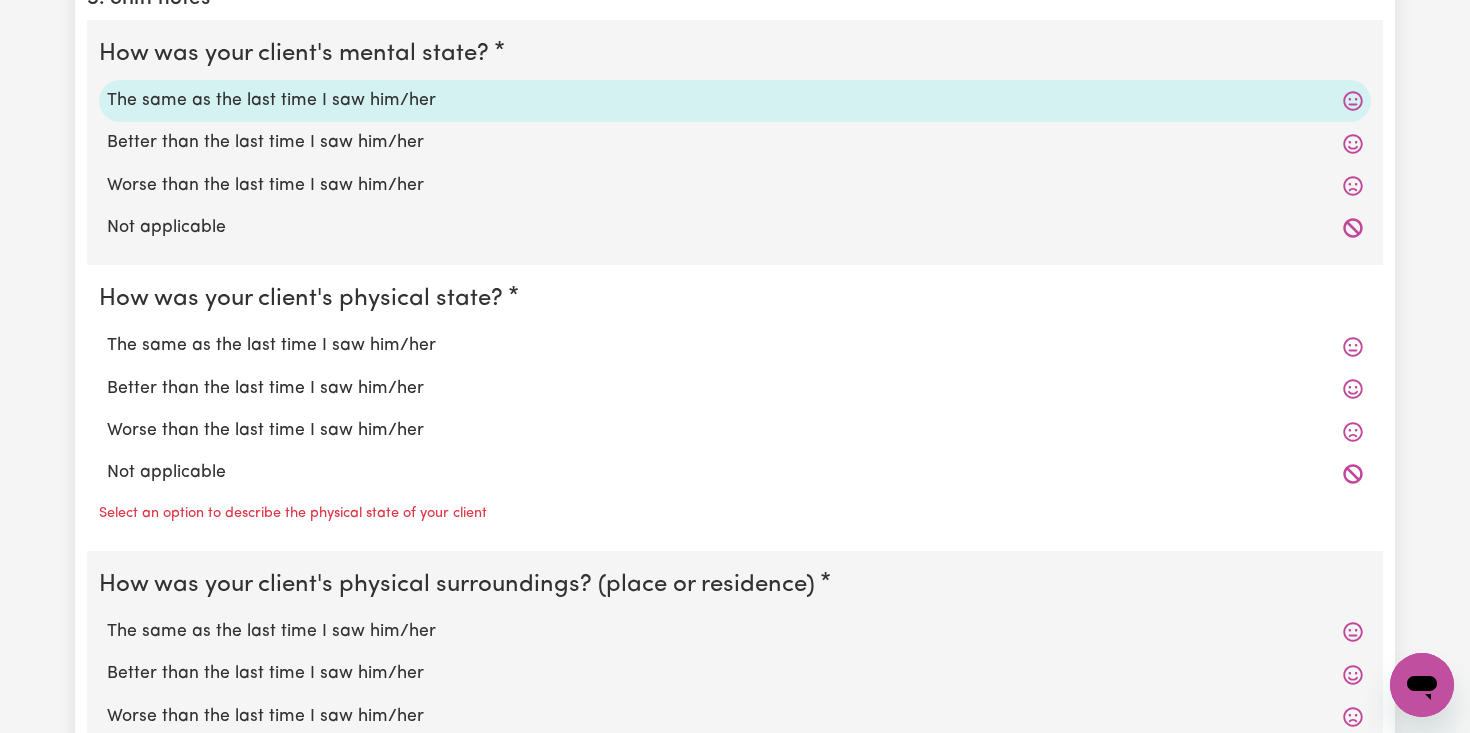 click on "The same as the last time I saw him/her" at bounding box center [735, 346] 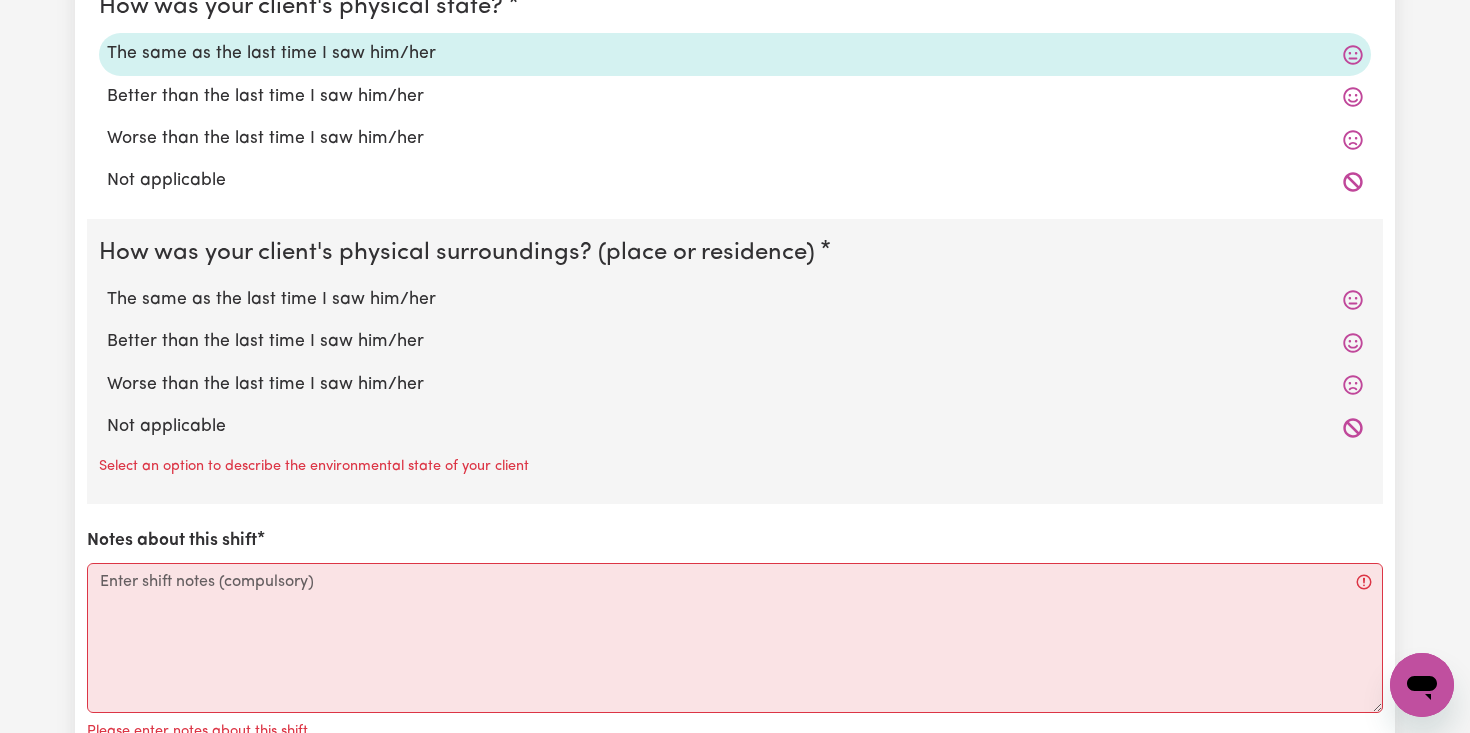 click on "The same as the last time I saw him/her" at bounding box center (735, 300) 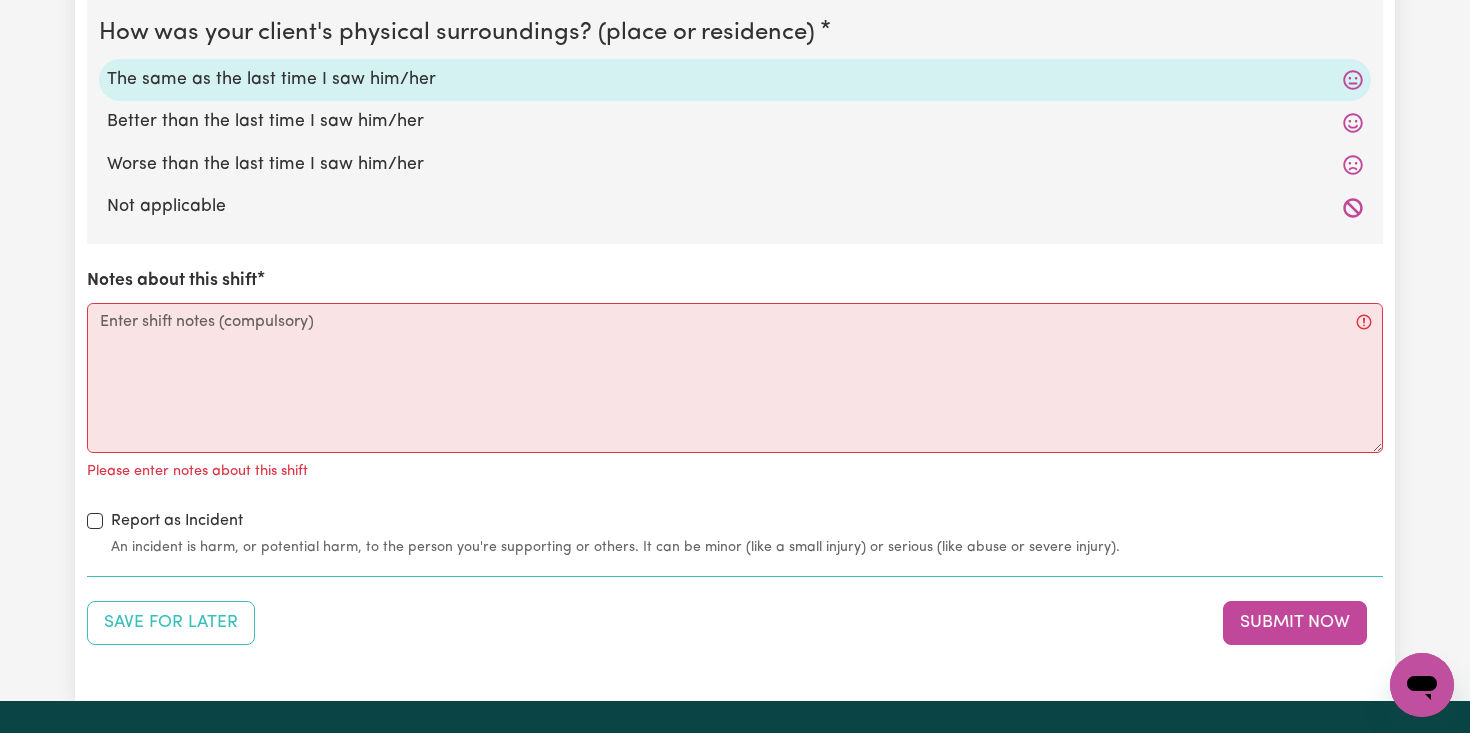 scroll, scrollTop: 2042, scrollLeft: 0, axis: vertical 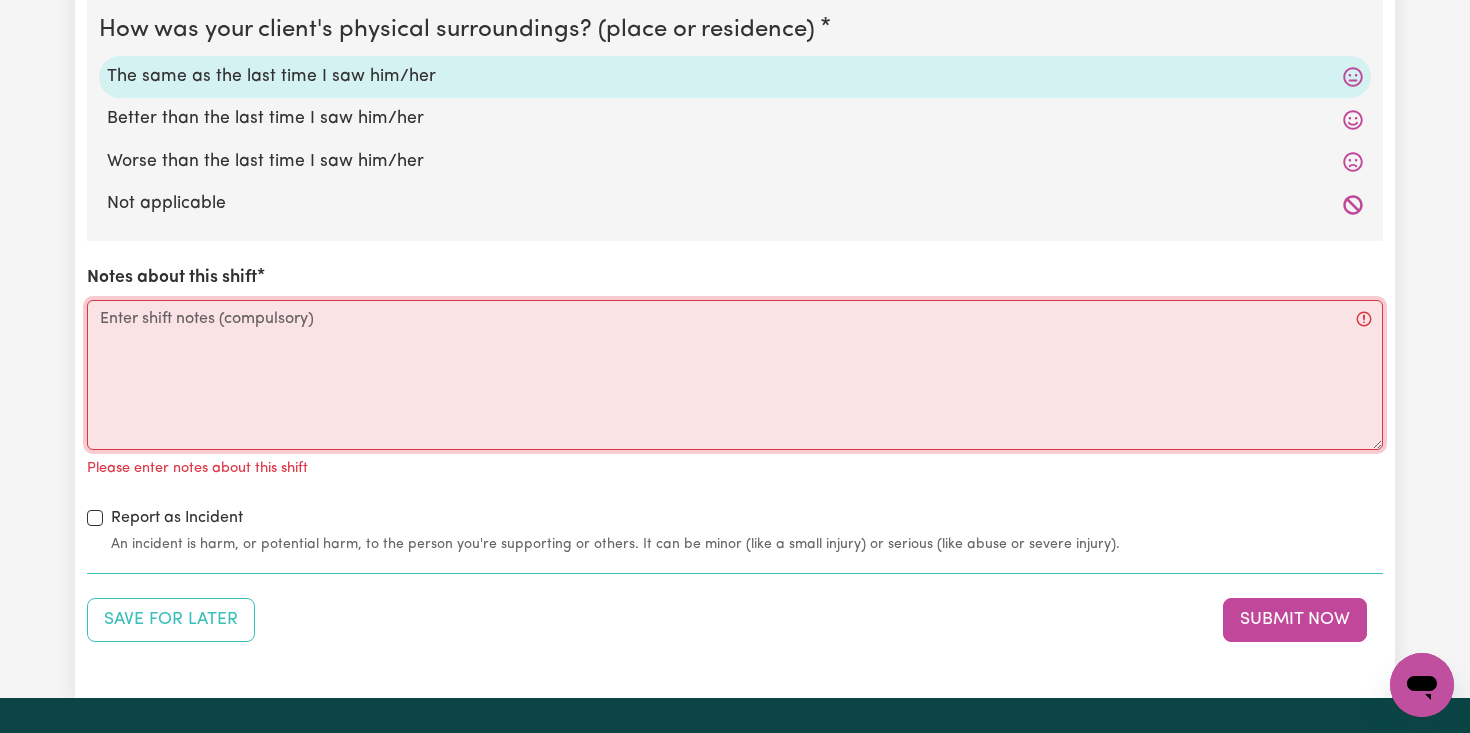 click on "Notes about this shift" at bounding box center [735, 375] 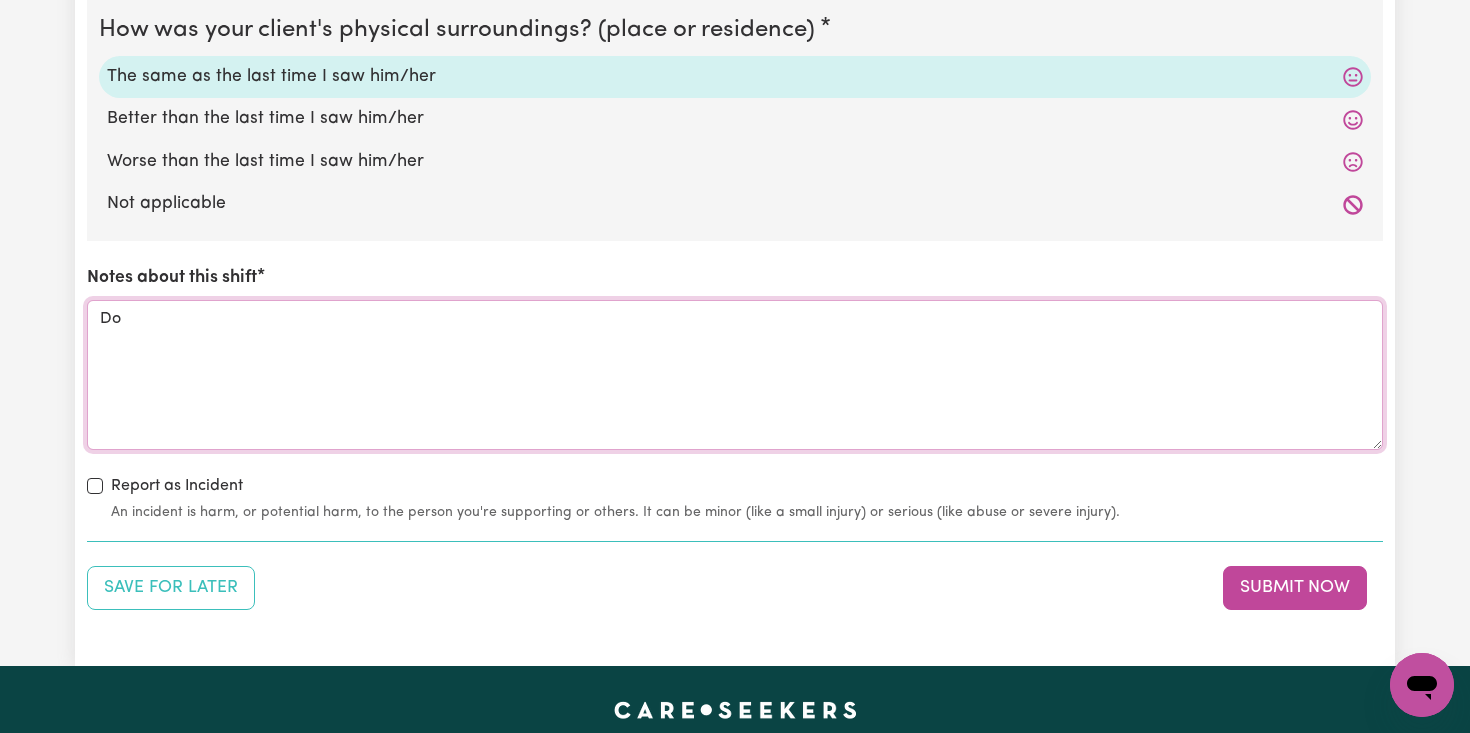 type on "D" 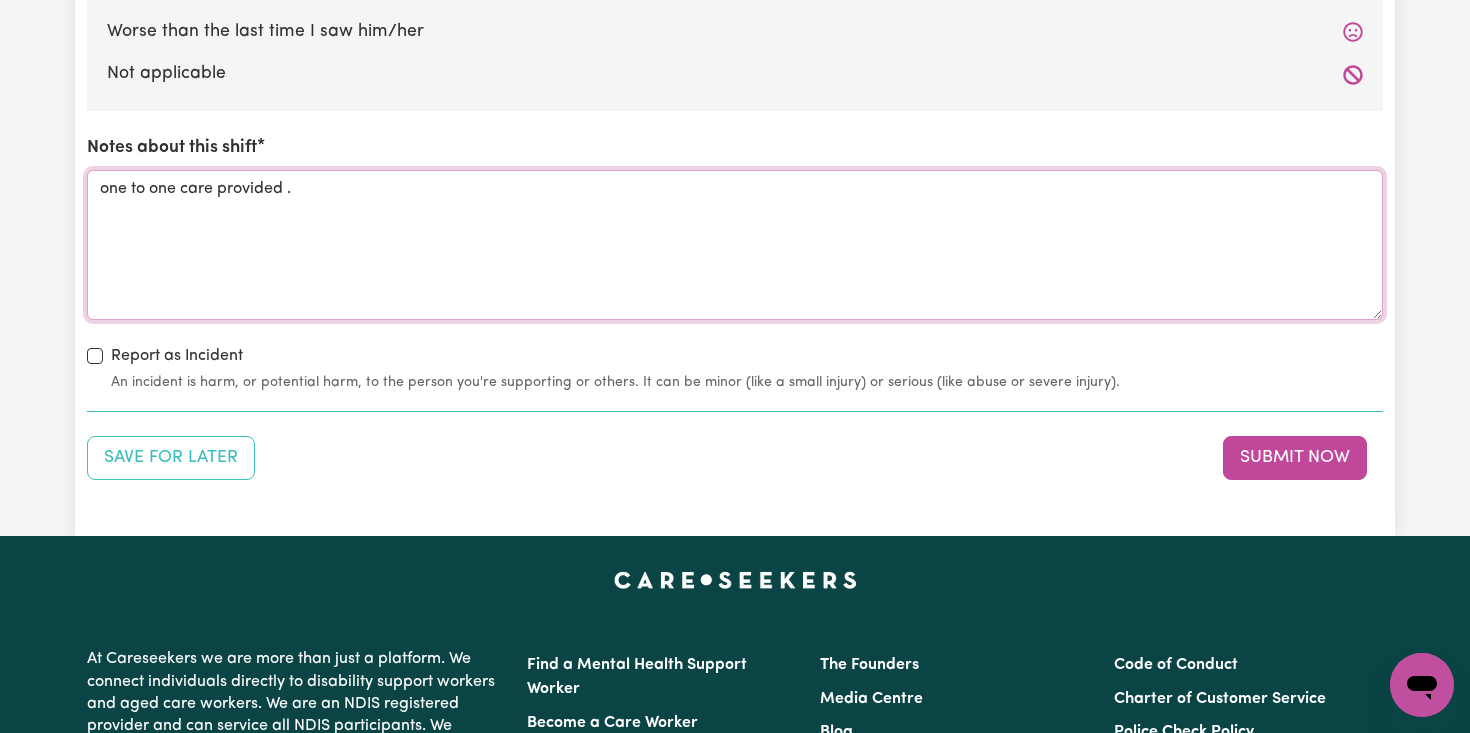 scroll, scrollTop: 2206, scrollLeft: 0, axis: vertical 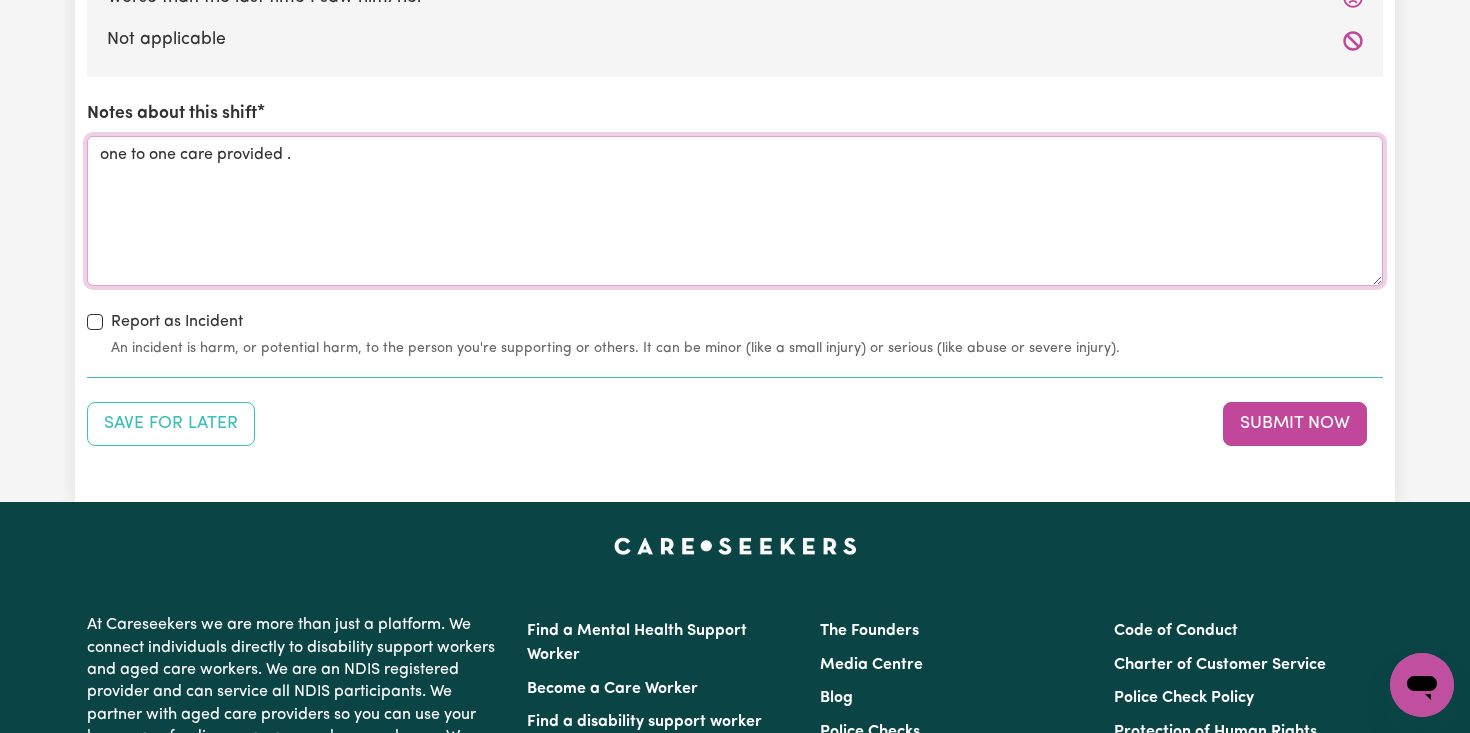 type on "one to one care provided ." 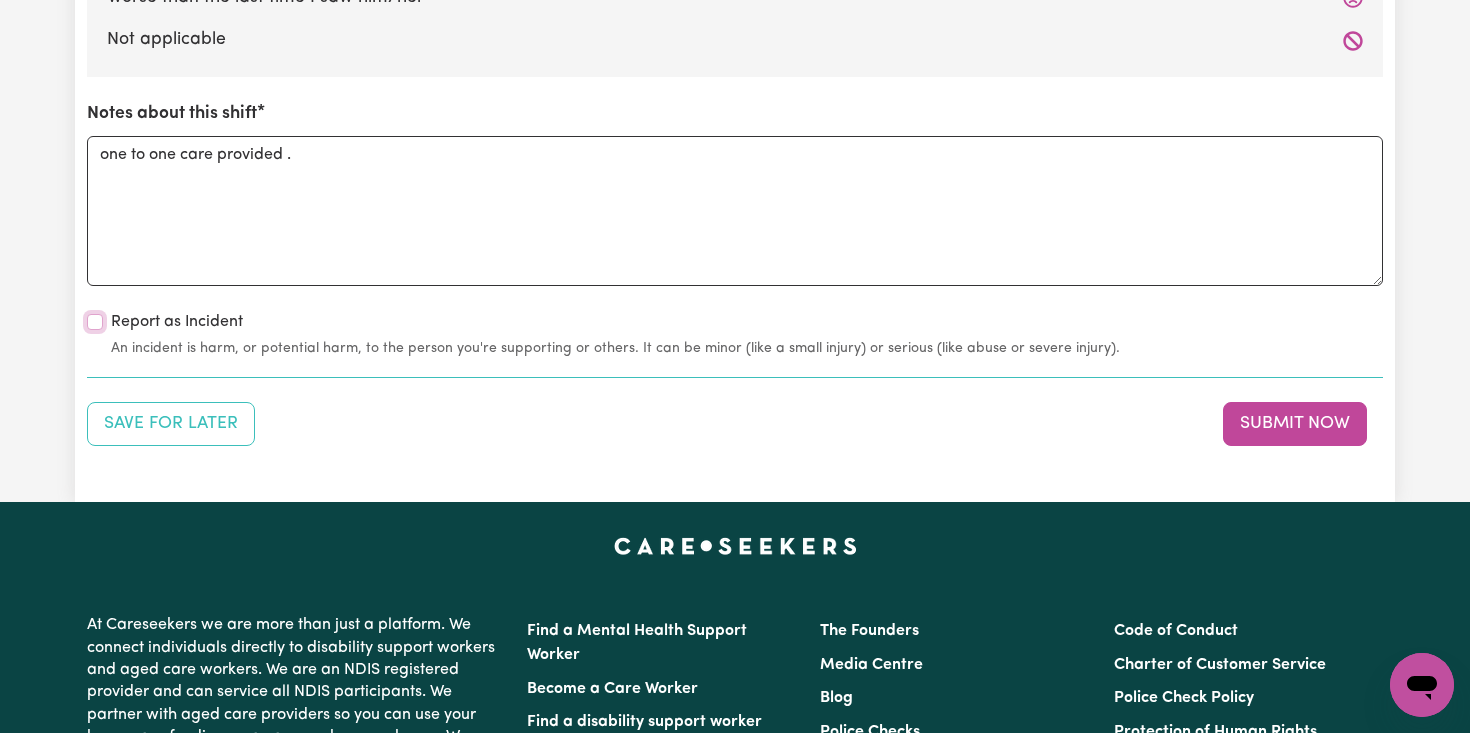 click on "Report as Incident" at bounding box center [95, 322] 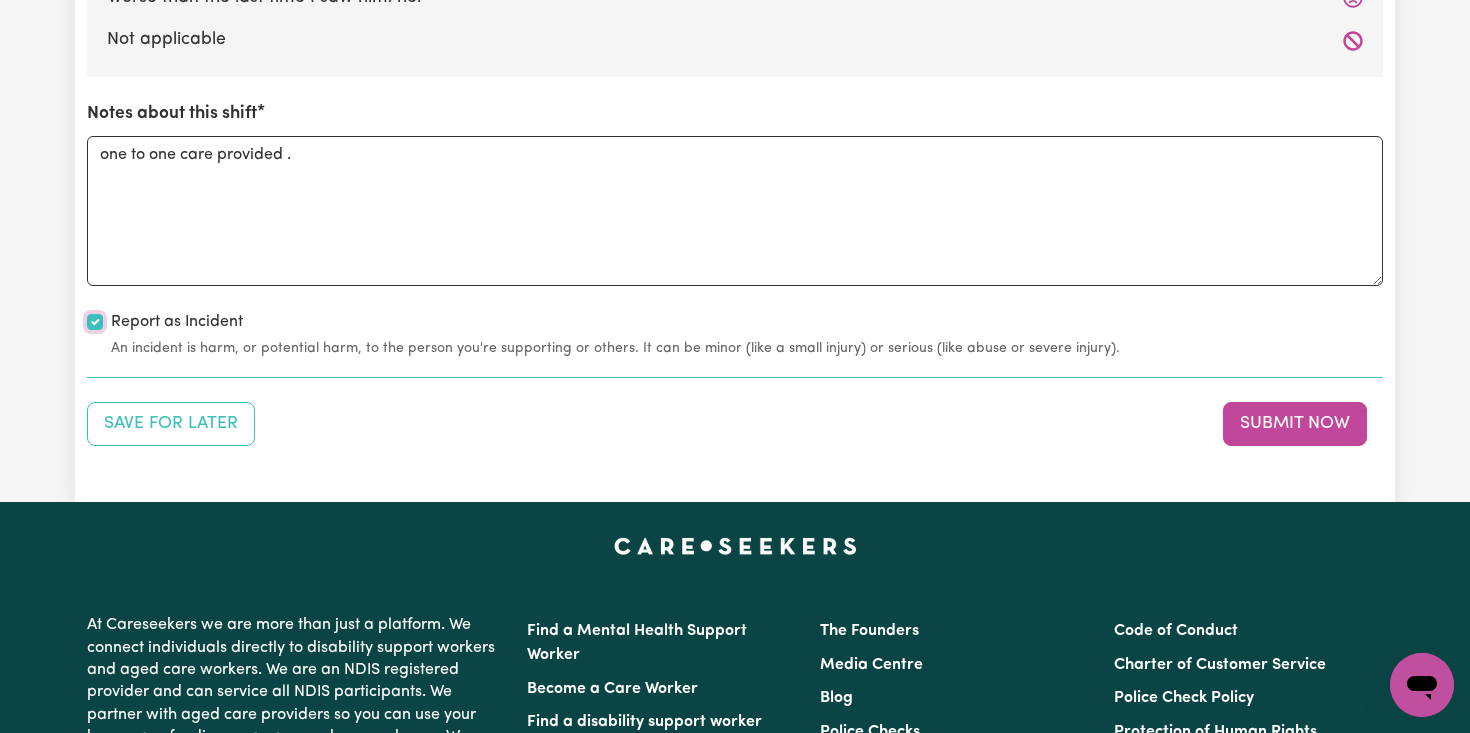 checkbox on "true" 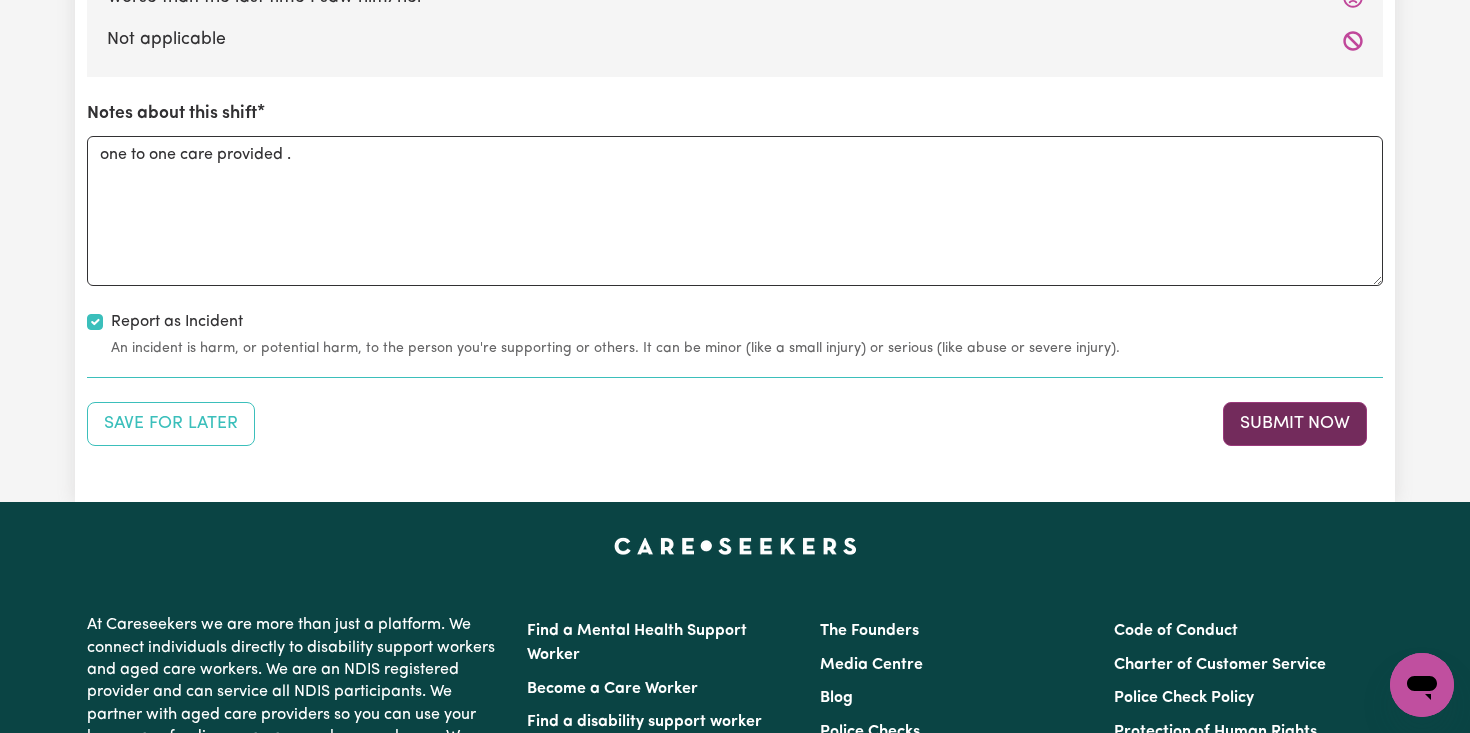 click on "Submit Now" at bounding box center [1295, 424] 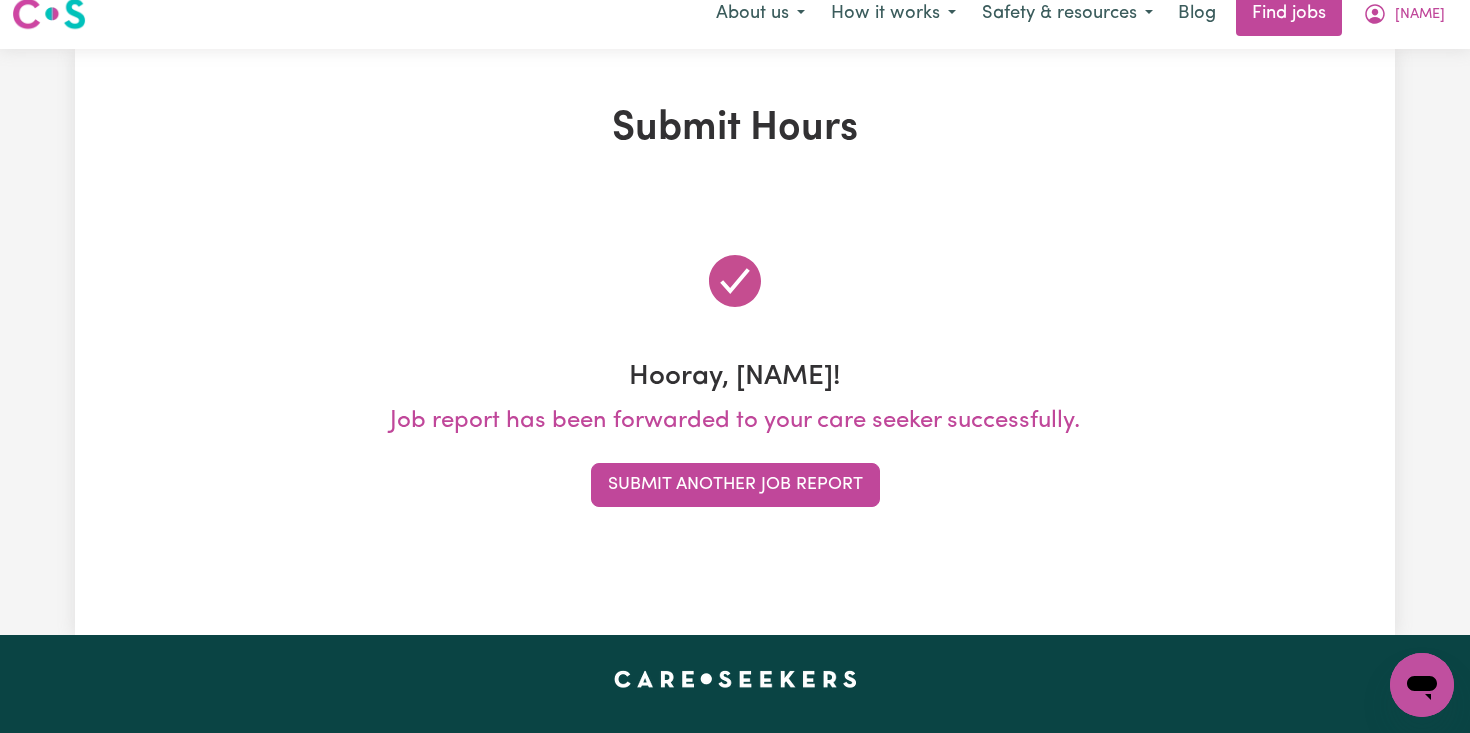 scroll, scrollTop: 0, scrollLeft: 0, axis: both 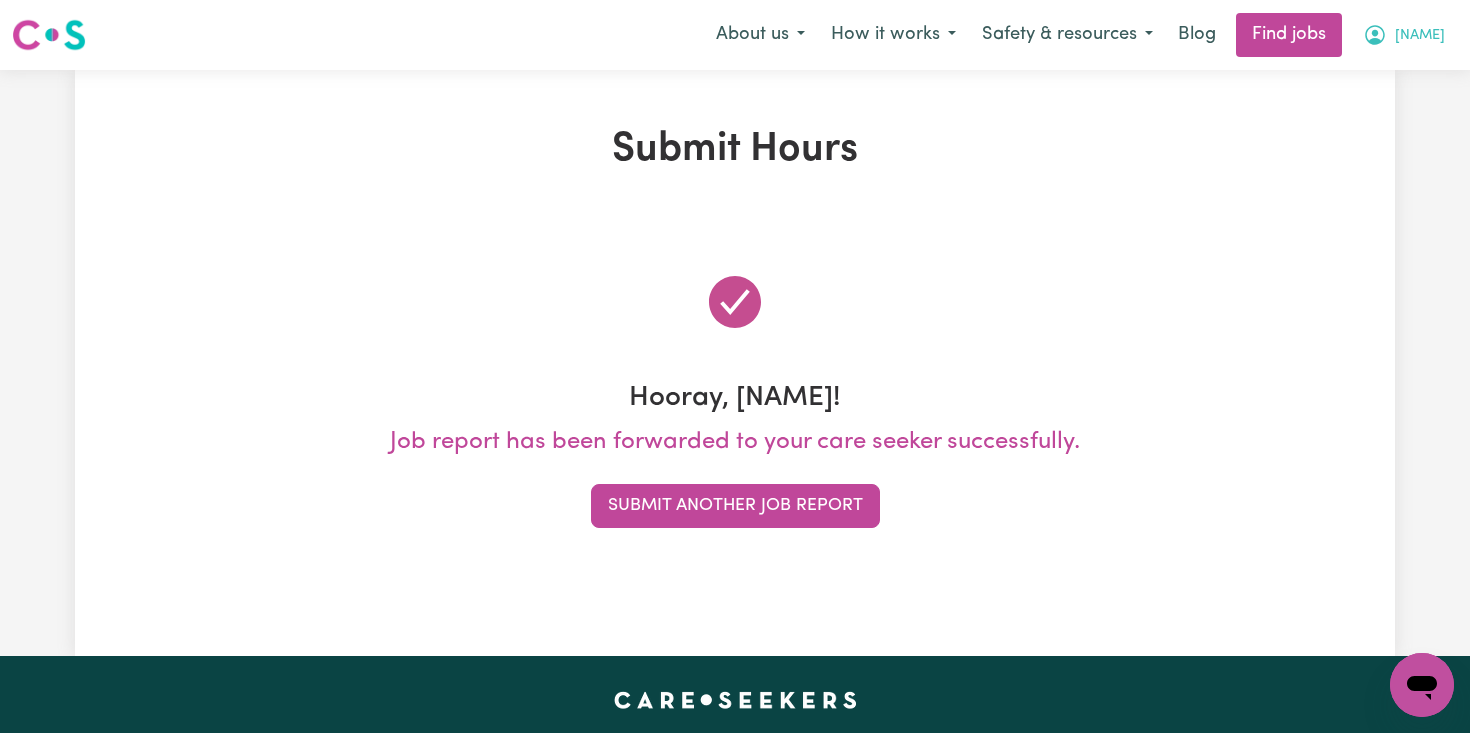 click 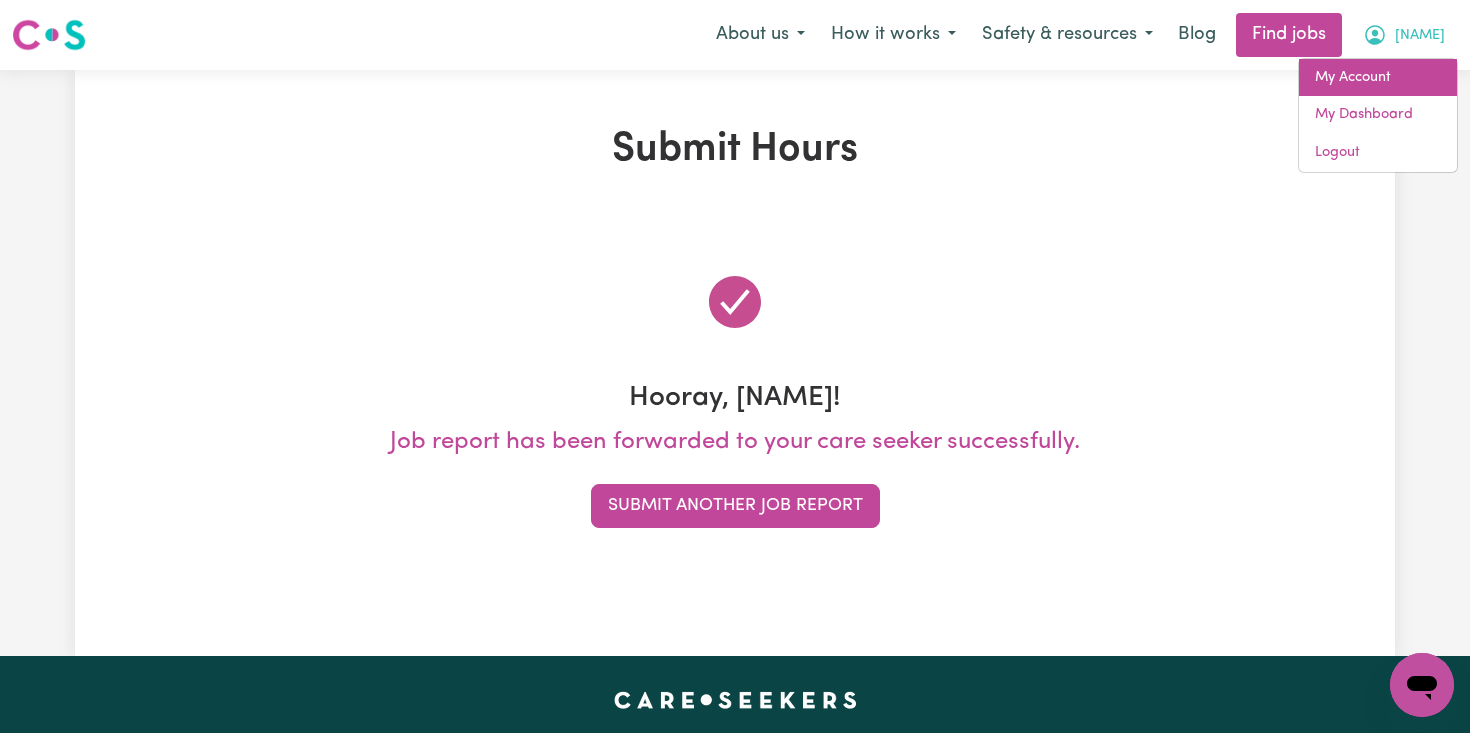 click on "My Account" at bounding box center [1378, 78] 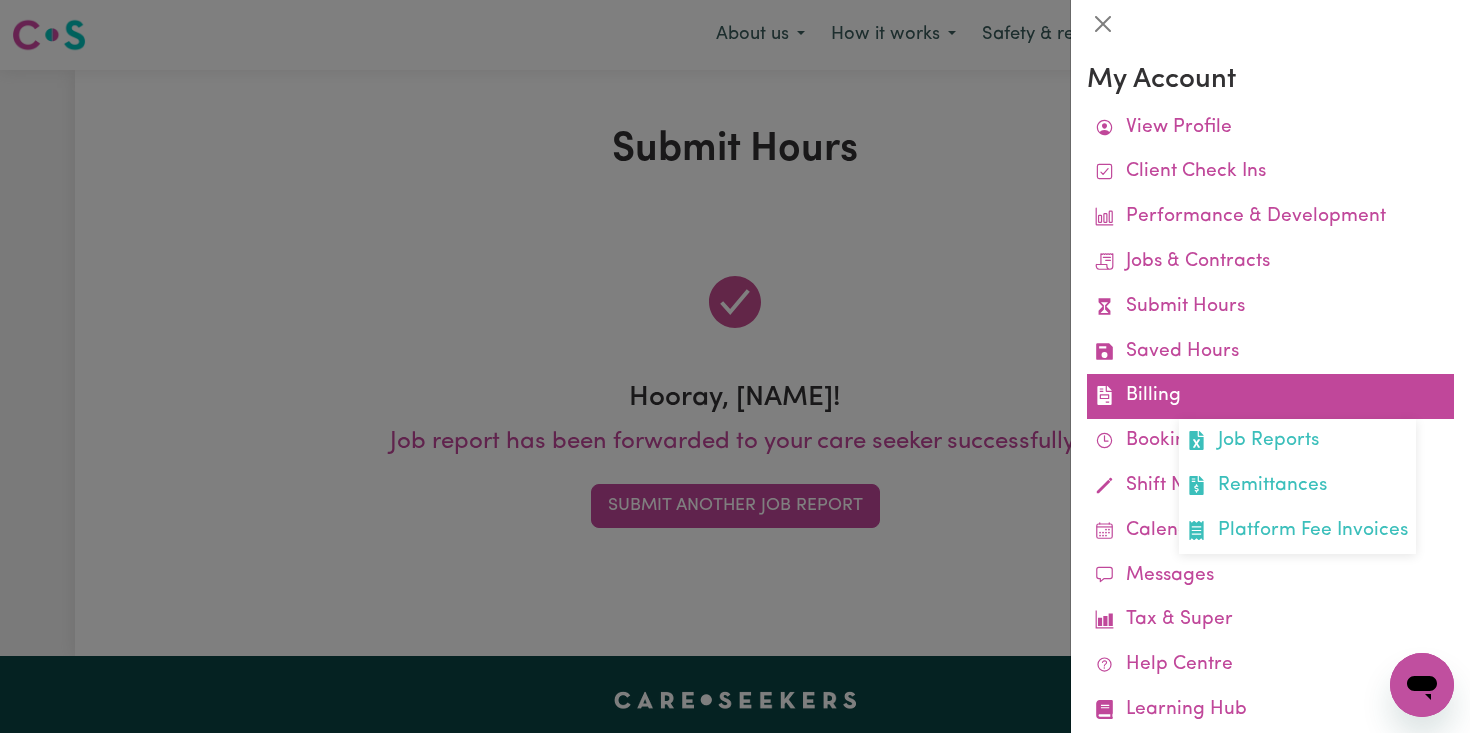 click on "Billing Job Reports Remittances Platform Fee Invoices" at bounding box center [1270, 396] 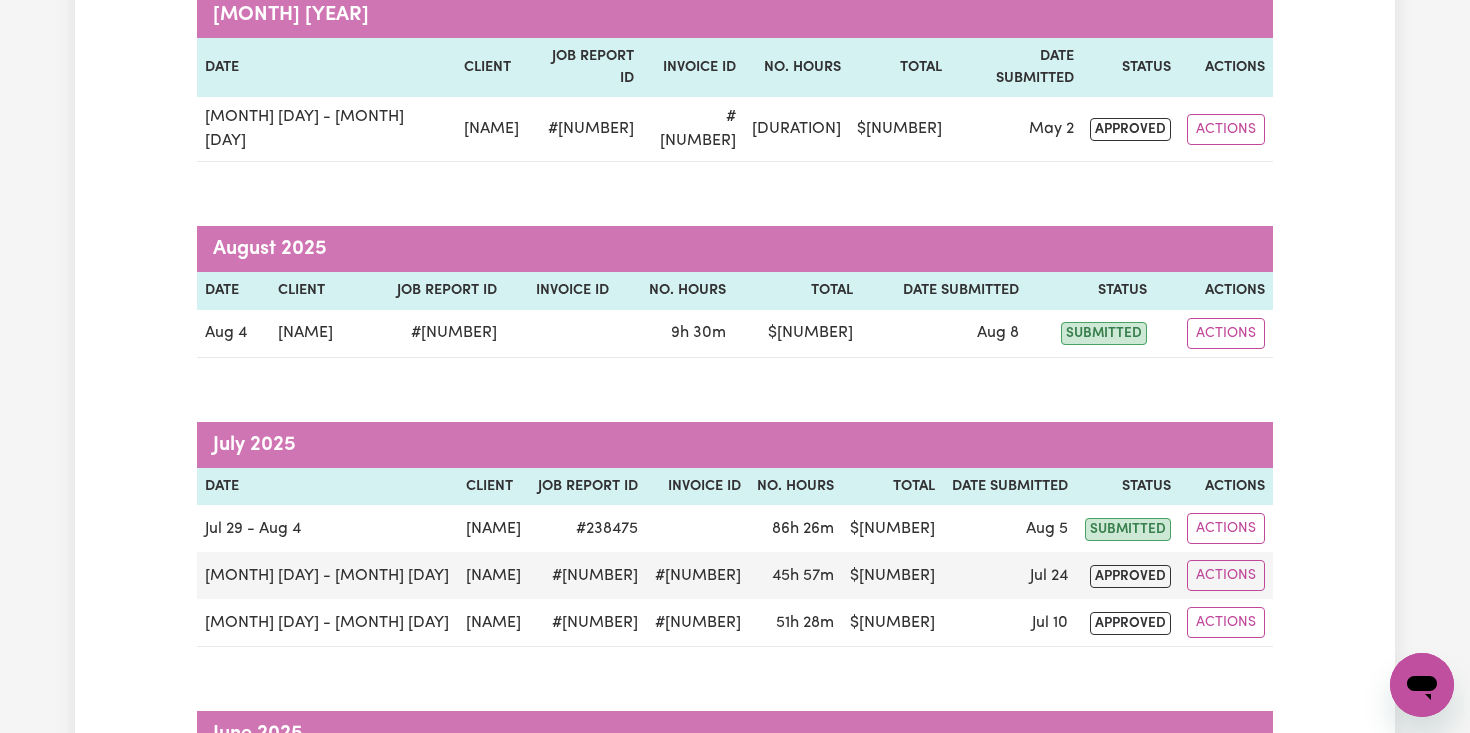 scroll, scrollTop: 330, scrollLeft: 0, axis: vertical 